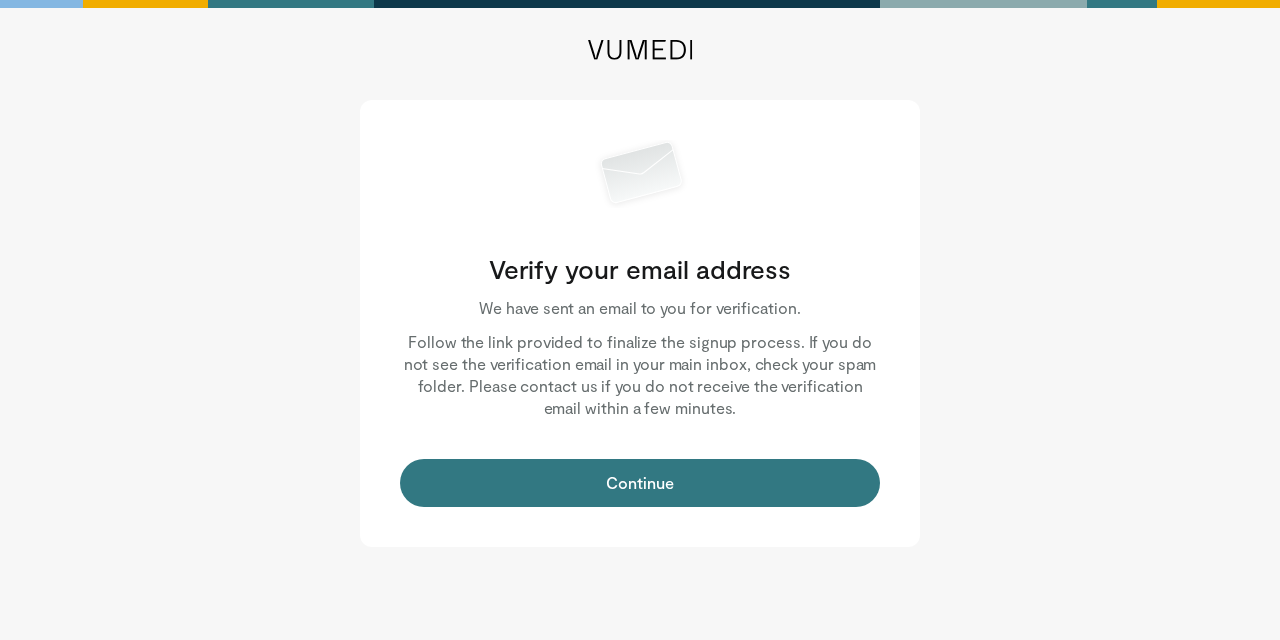 scroll, scrollTop: 0, scrollLeft: 0, axis: both 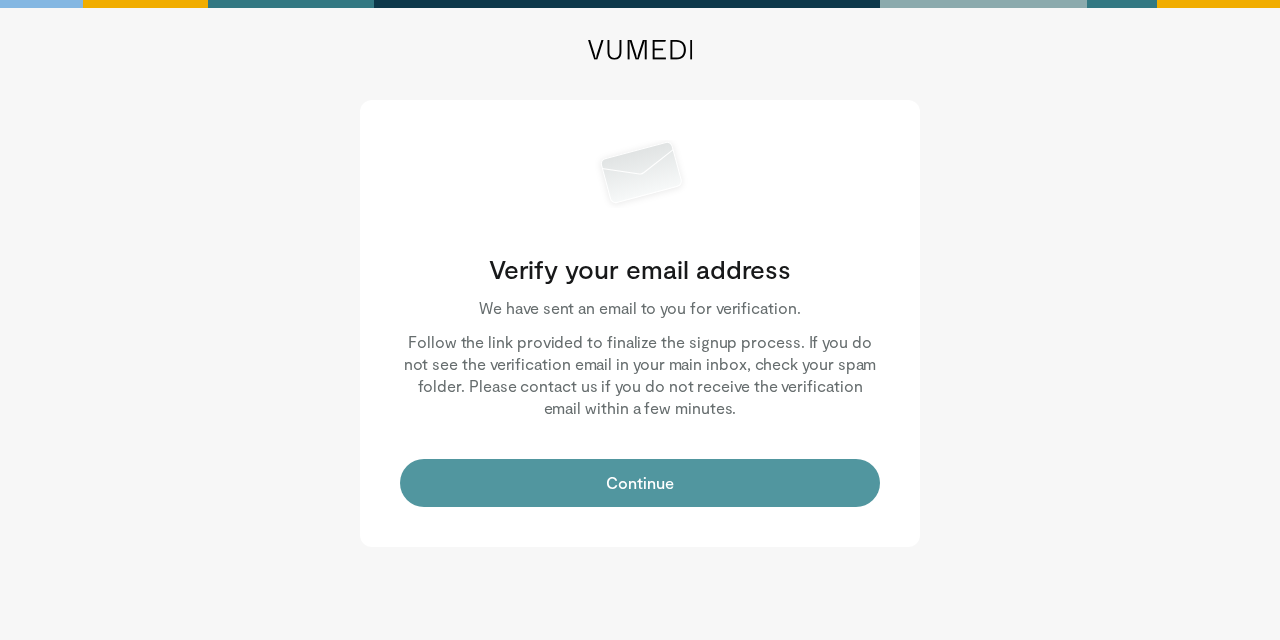 click on "Continue" at bounding box center (640, 483) 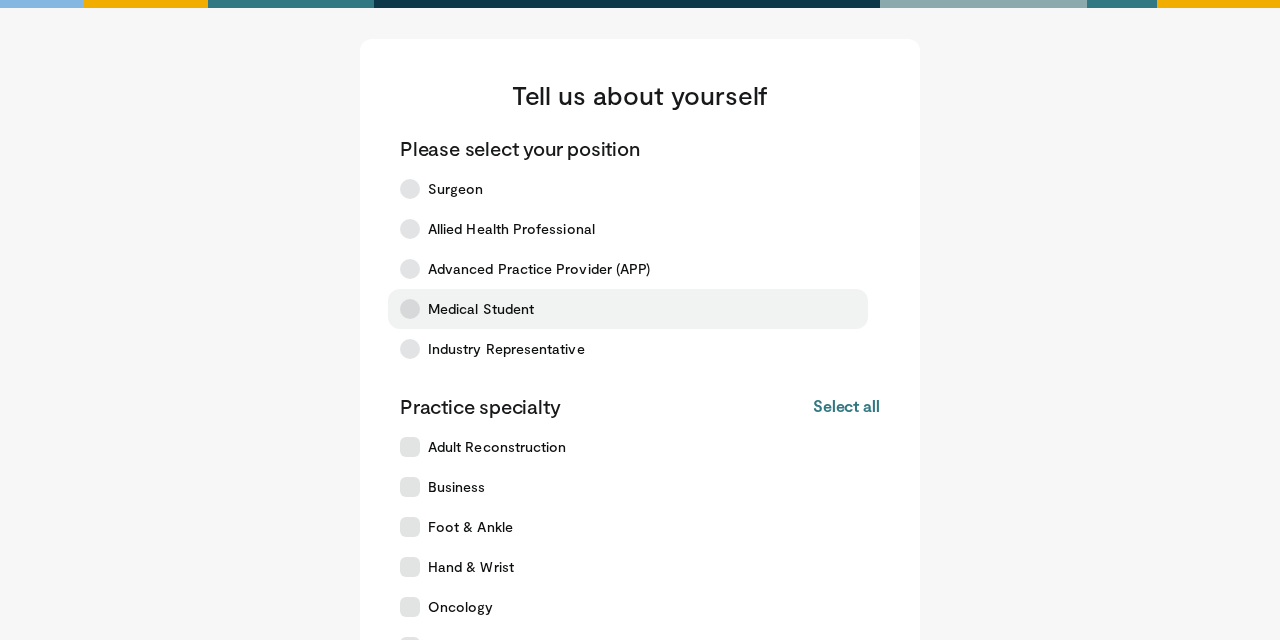 scroll, scrollTop: 1, scrollLeft: 0, axis: vertical 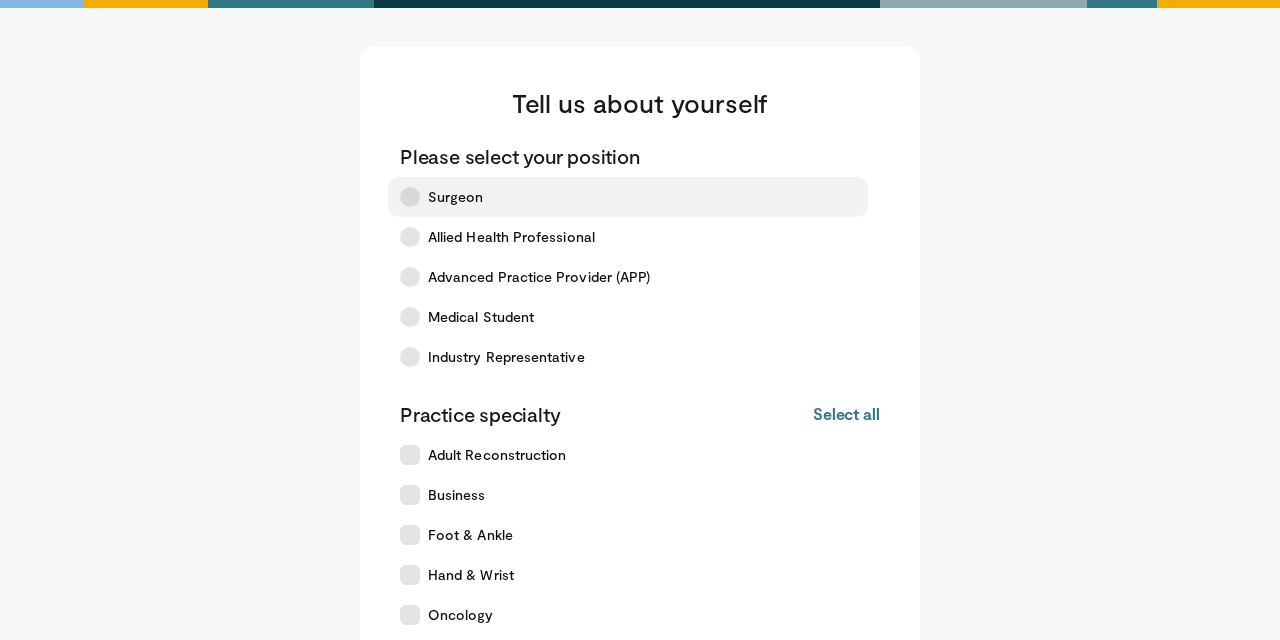 click on "Surgeon" at bounding box center [628, 197] 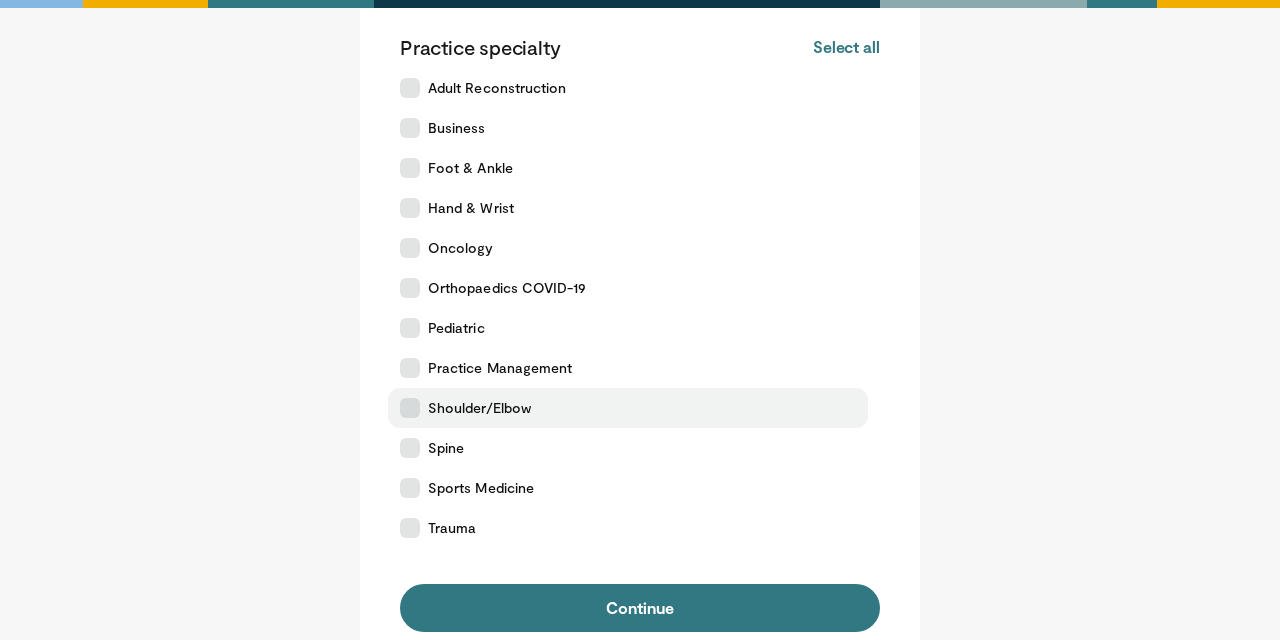scroll, scrollTop: 361, scrollLeft: 0, axis: vertical 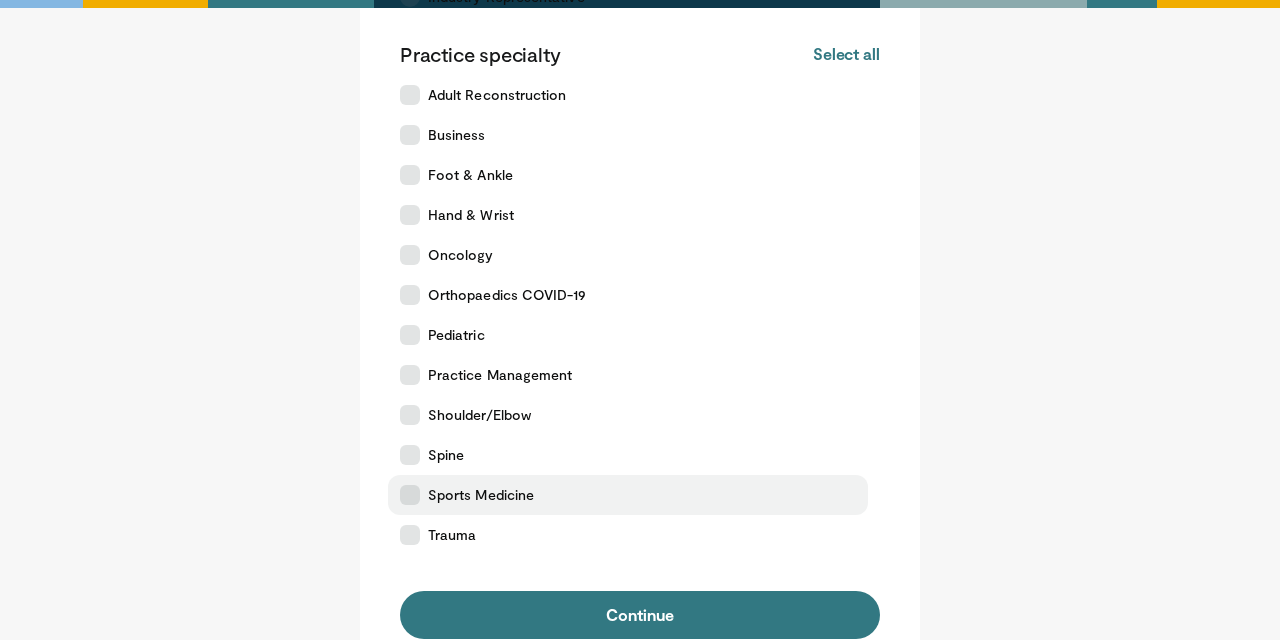 click on "Sports Medicine" at bounding box center [628, 495] 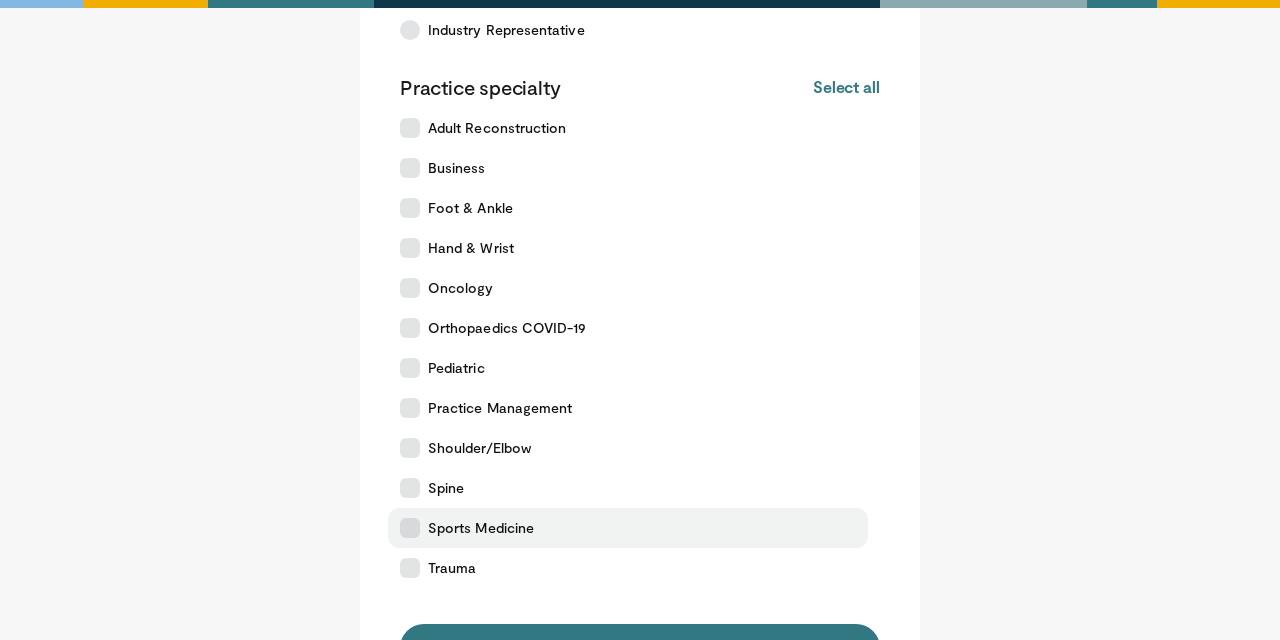 scroll, scrollTop: 325, scrollLeft: 0, axis: vertical 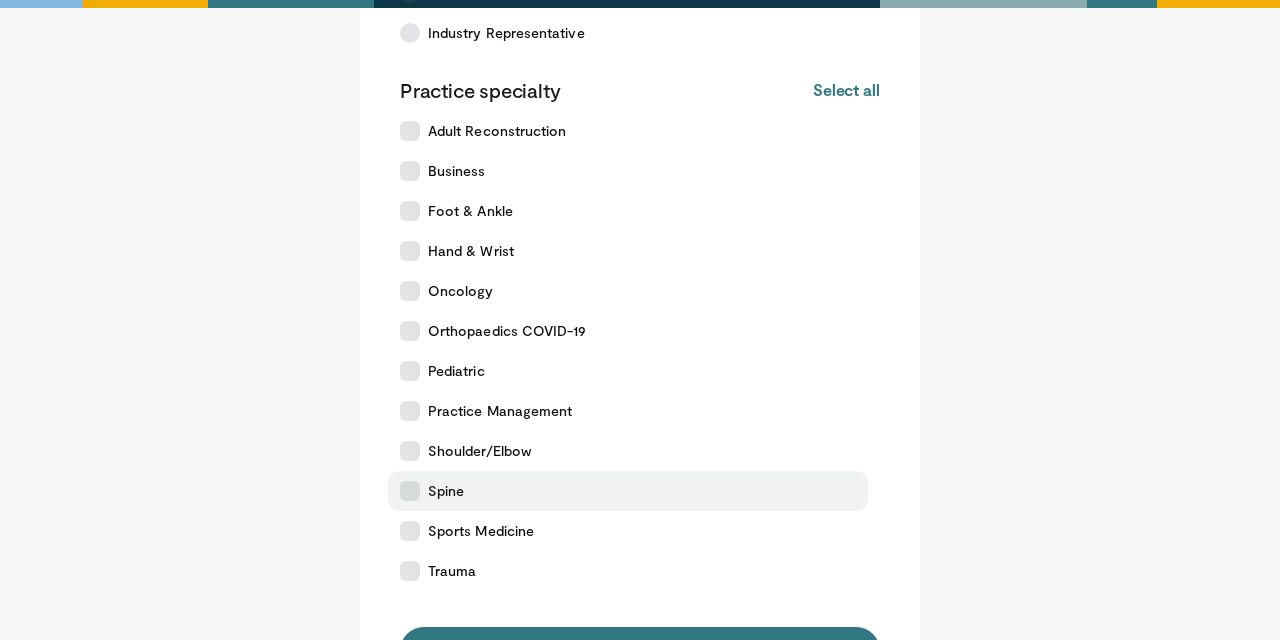 click on "Spine" at bounding box center [446, 491] 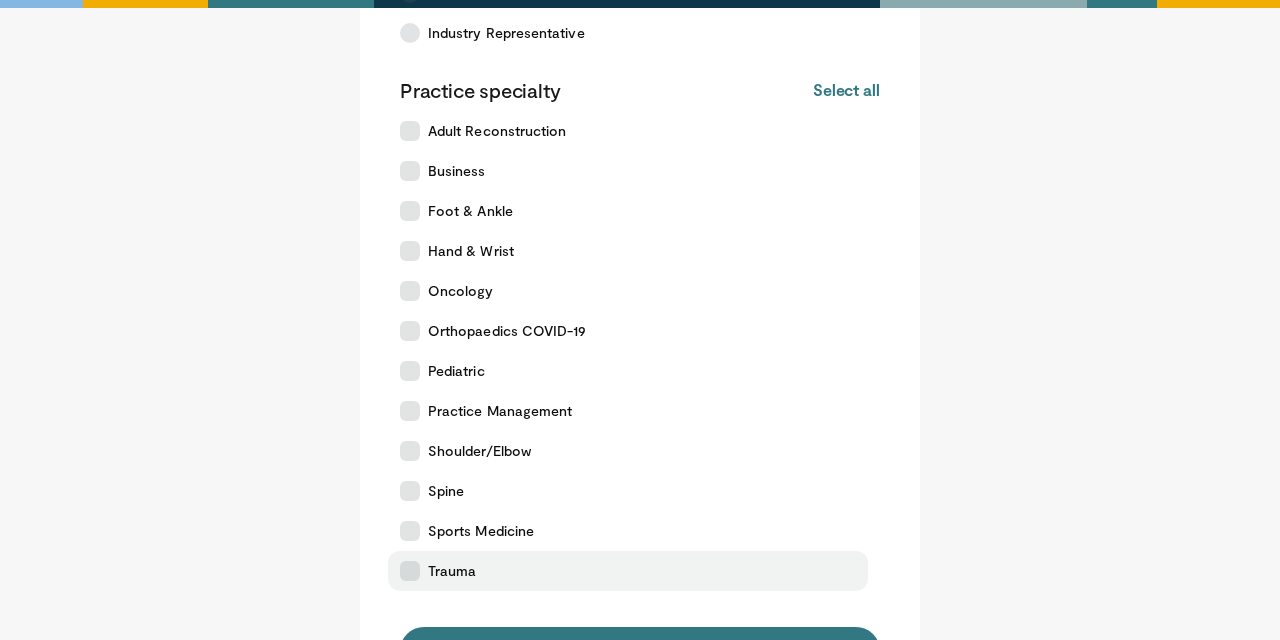 click on "Trauma" at bounding box center (628, 571) 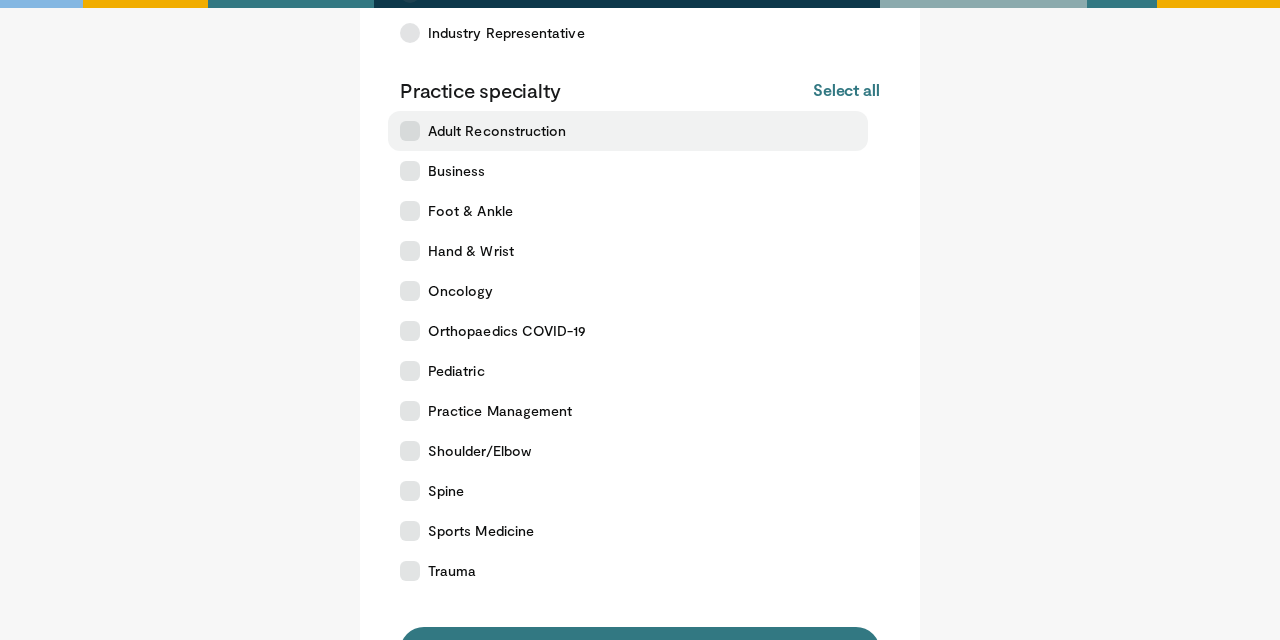click at bounding box center (410, 131) 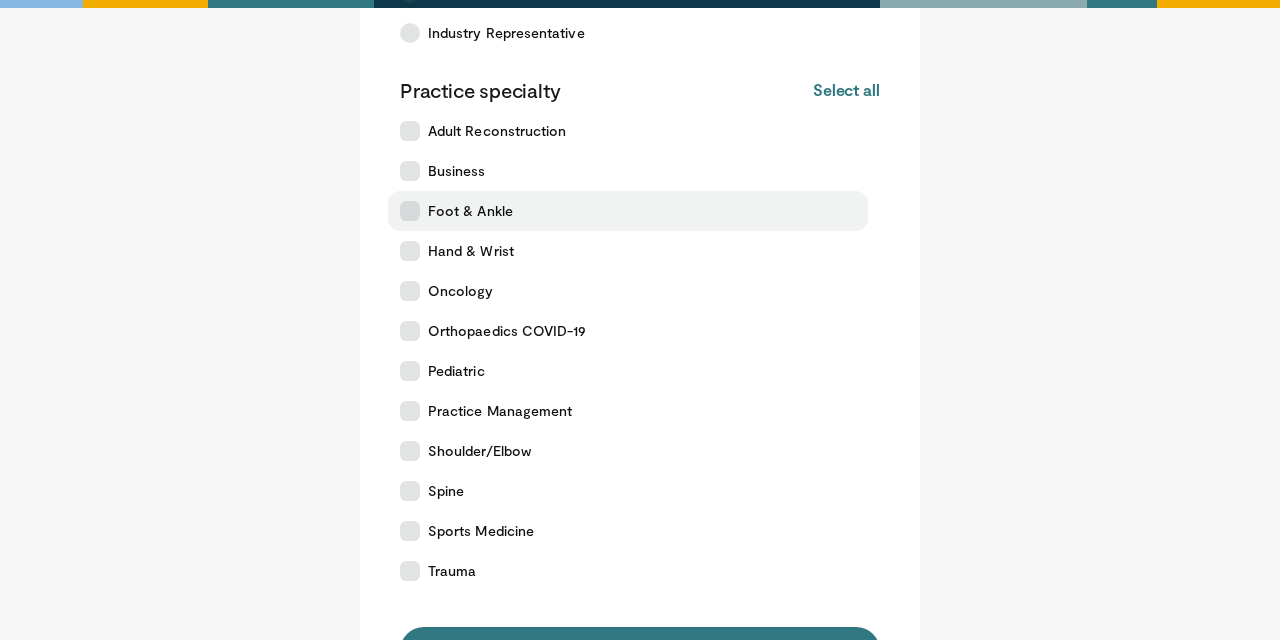 click on "Foot & Ankle" at bounding box center (470, 211) 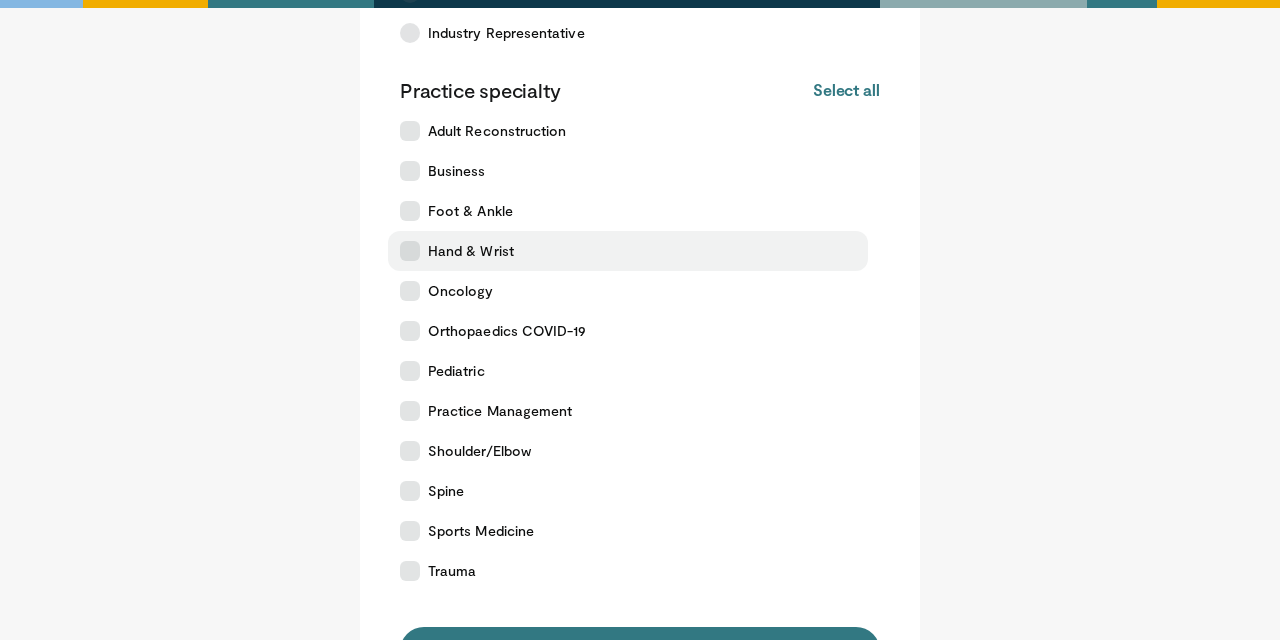 click at bounding box center (410, 251) 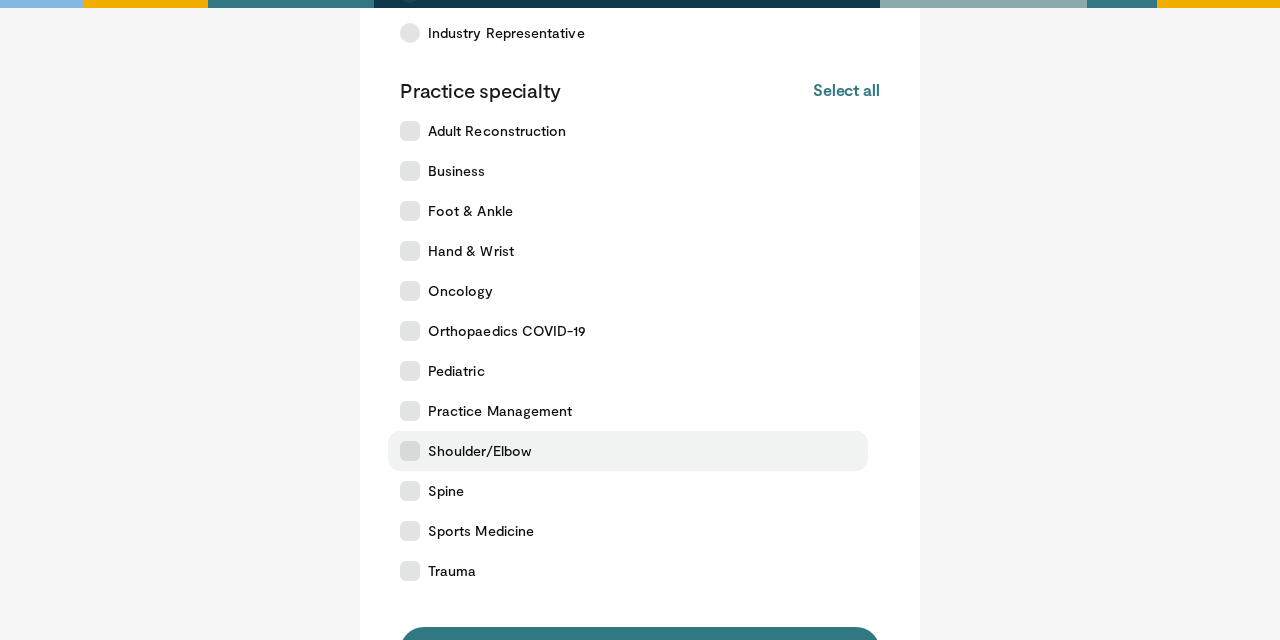click at bounding box center [410, 451] 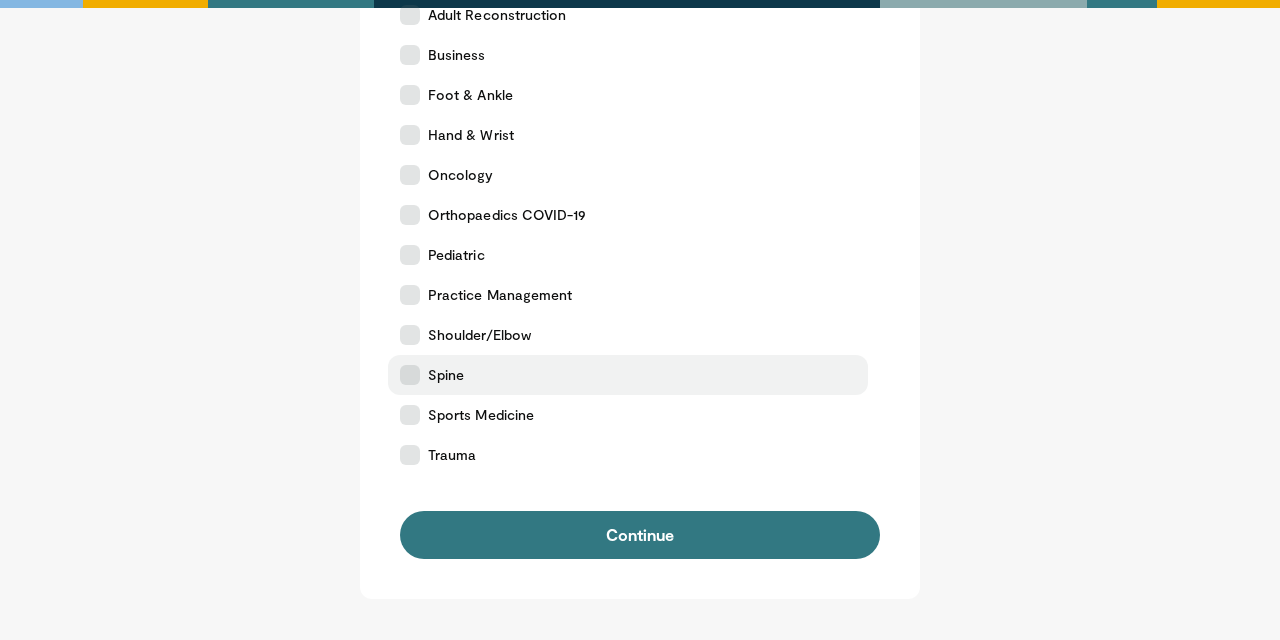 scroll, scrollTop: 454, scrollLeft: 0, axis: vertical 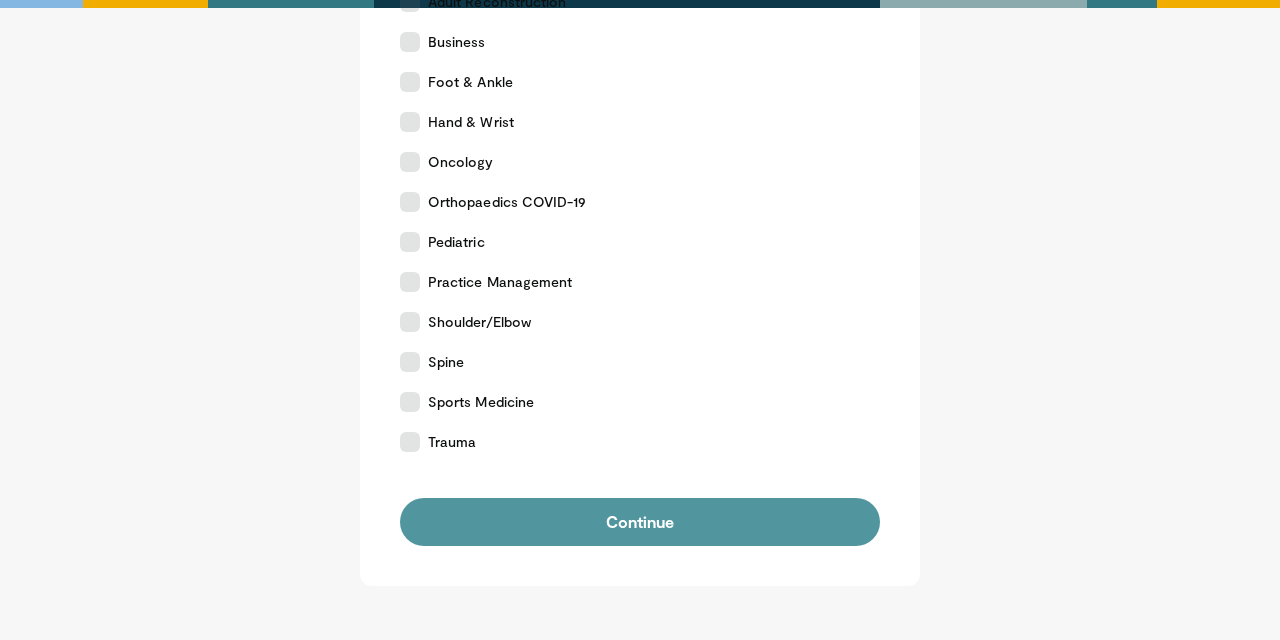 click on "Continue" at bounding box center (640, 522) 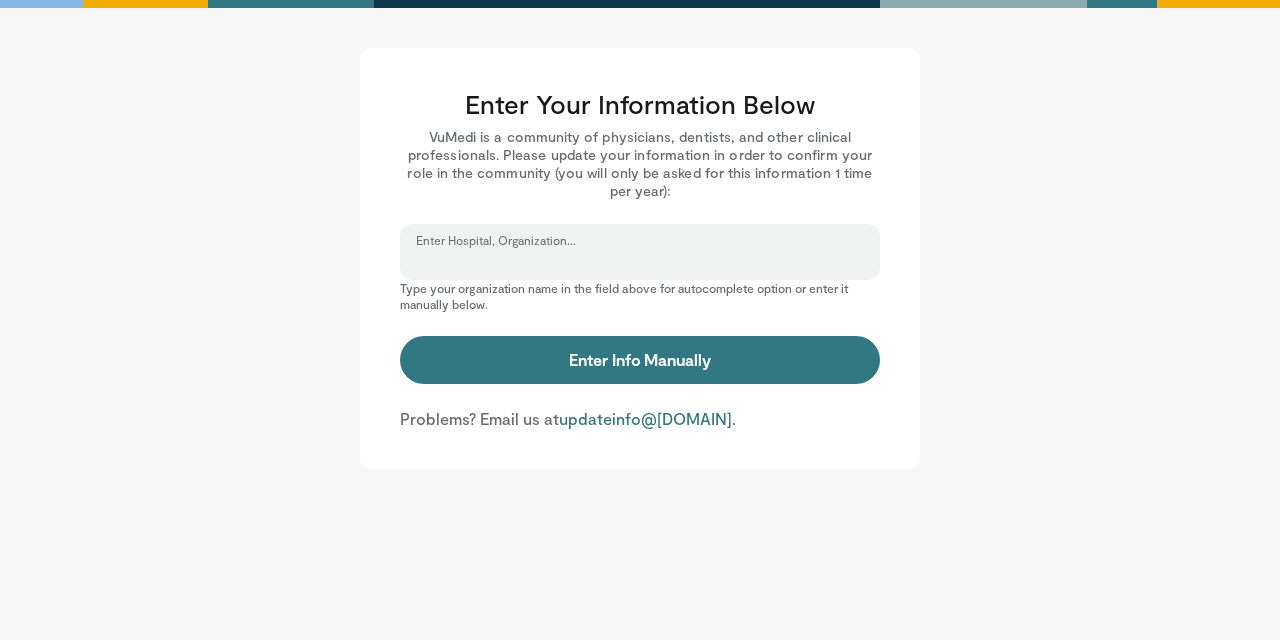 scroll, scrollTop: 0, scrollLeft: 0, axis: both 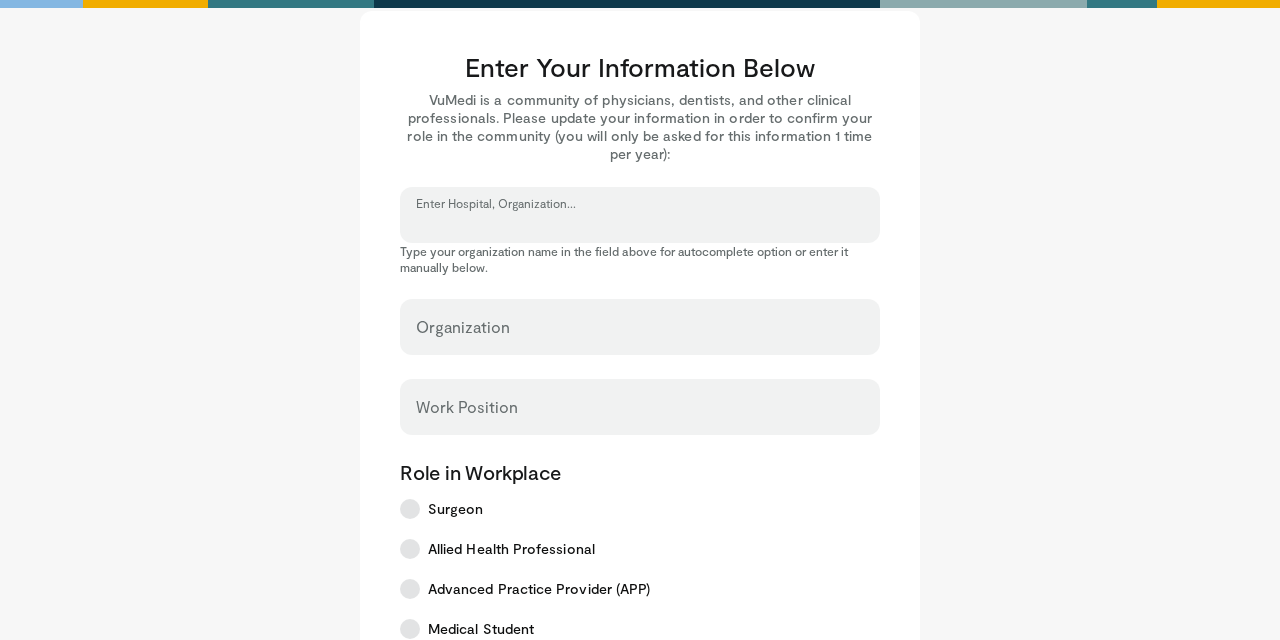 click on "Enter Hospital, Organization..." at bounding box center (640, 224) 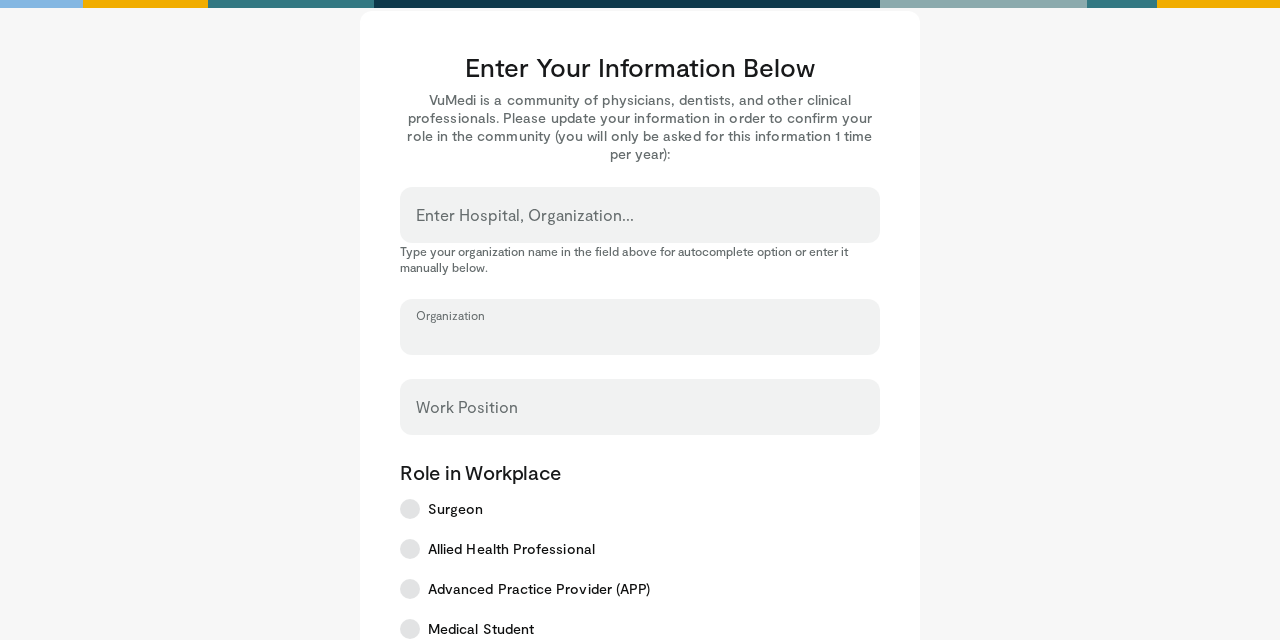 click on "Organization" at bounding box center (640, 336) 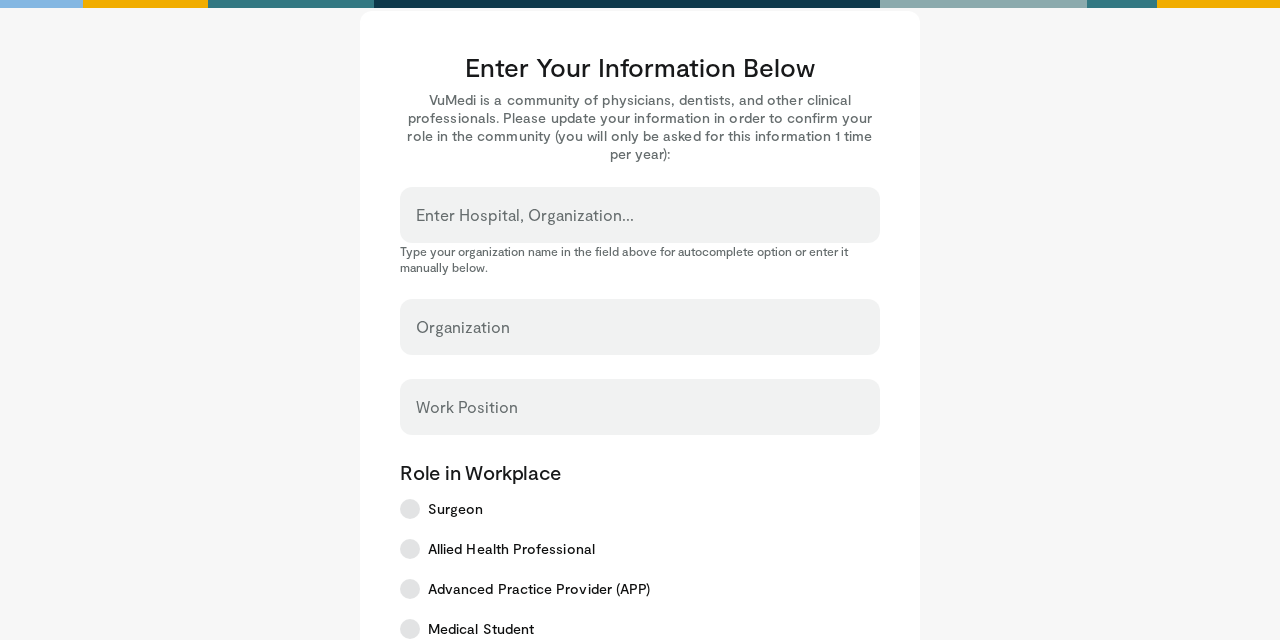 click on "Enter Hospital, Organization..." at bounding box center (640, 215) 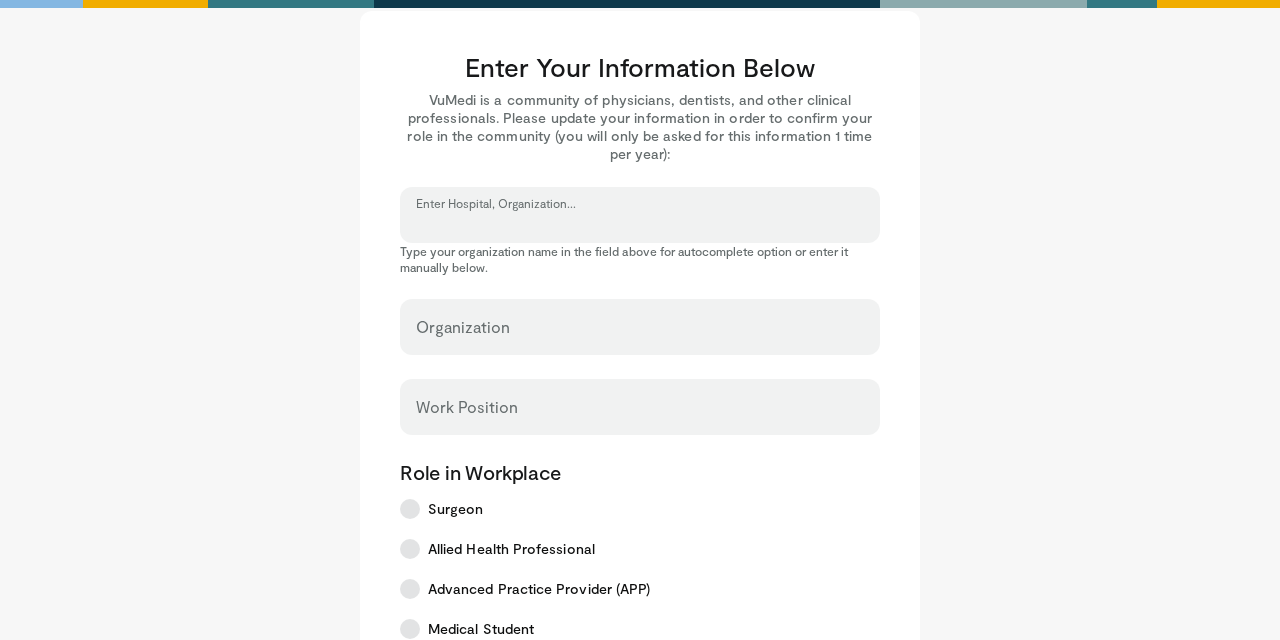 click on "Enter Hospital, Organization..." at bounding box center (640, 224) 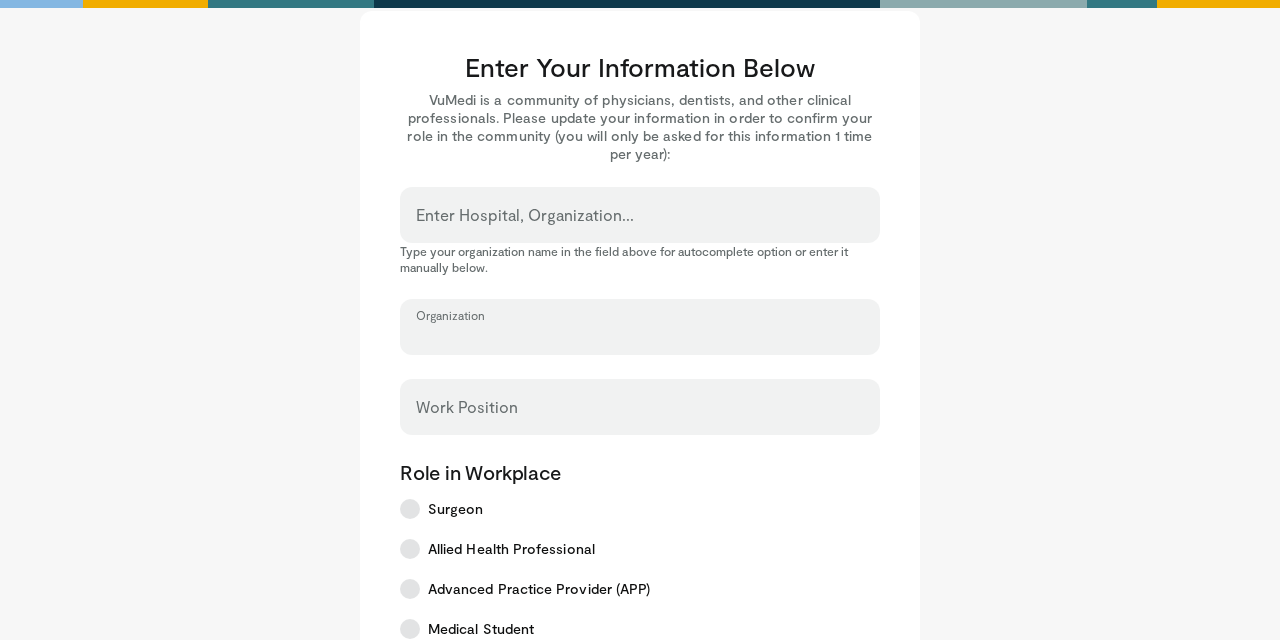 click on "Organization" at bounding box center [640, 336] 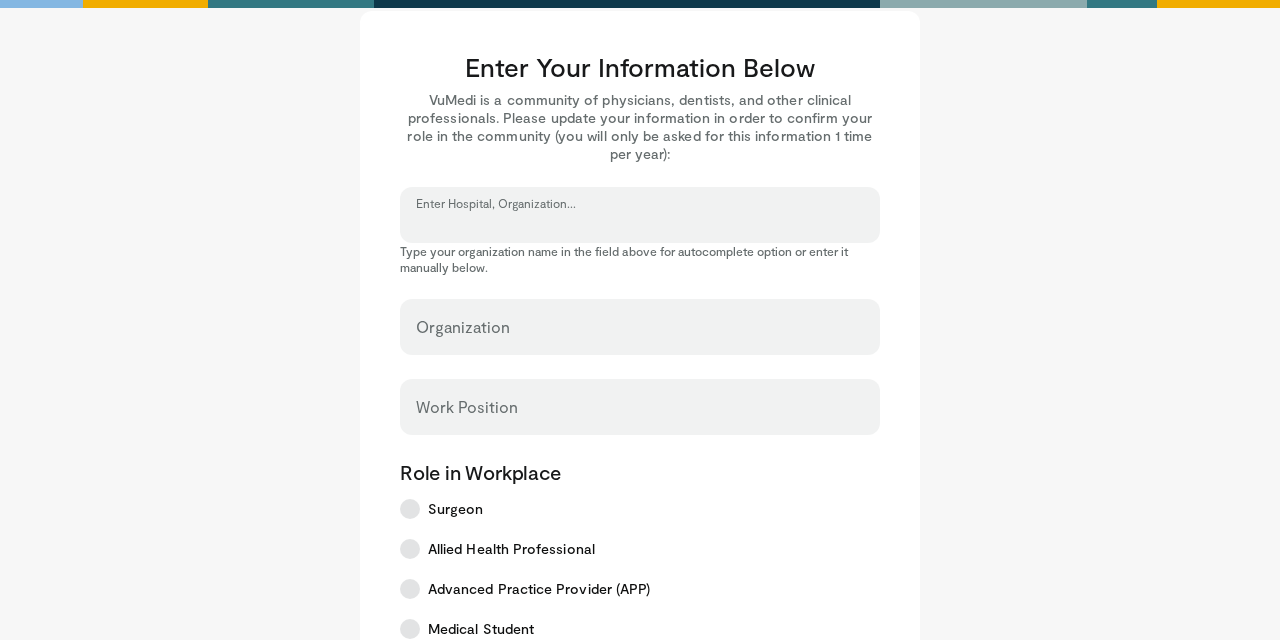 click on "Enter Hospital, Organization..." at bounding box center (640, 224) 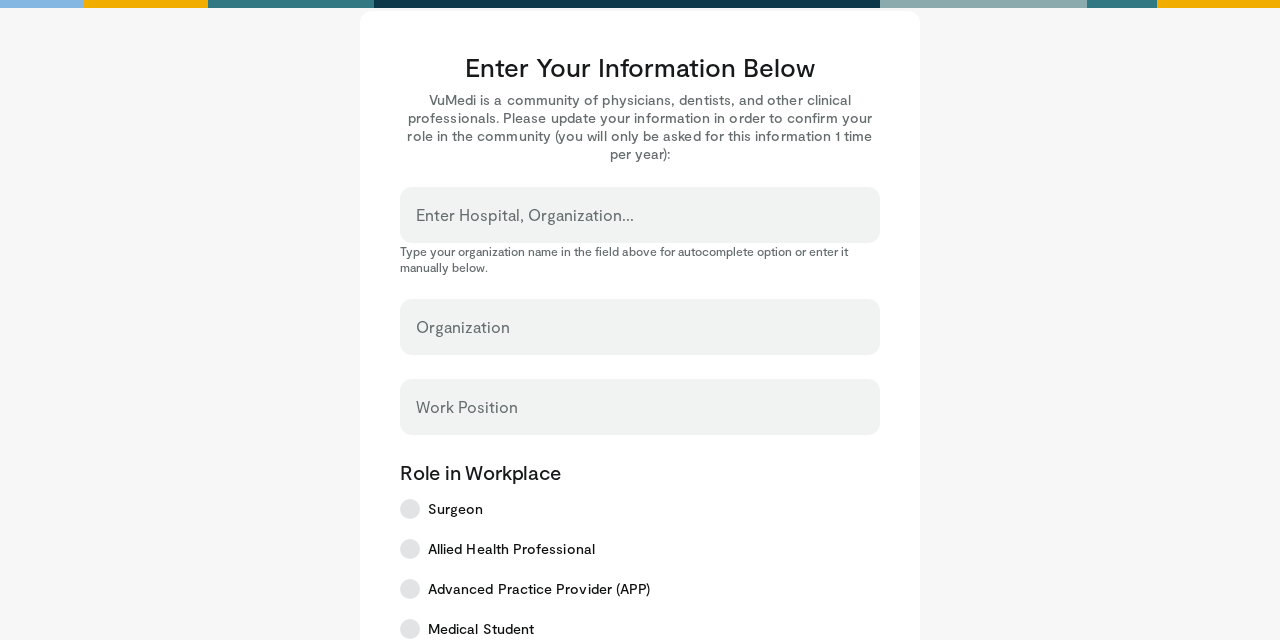 scroll, scrollTop: 42, scrollLeft: 0, axis: vertical 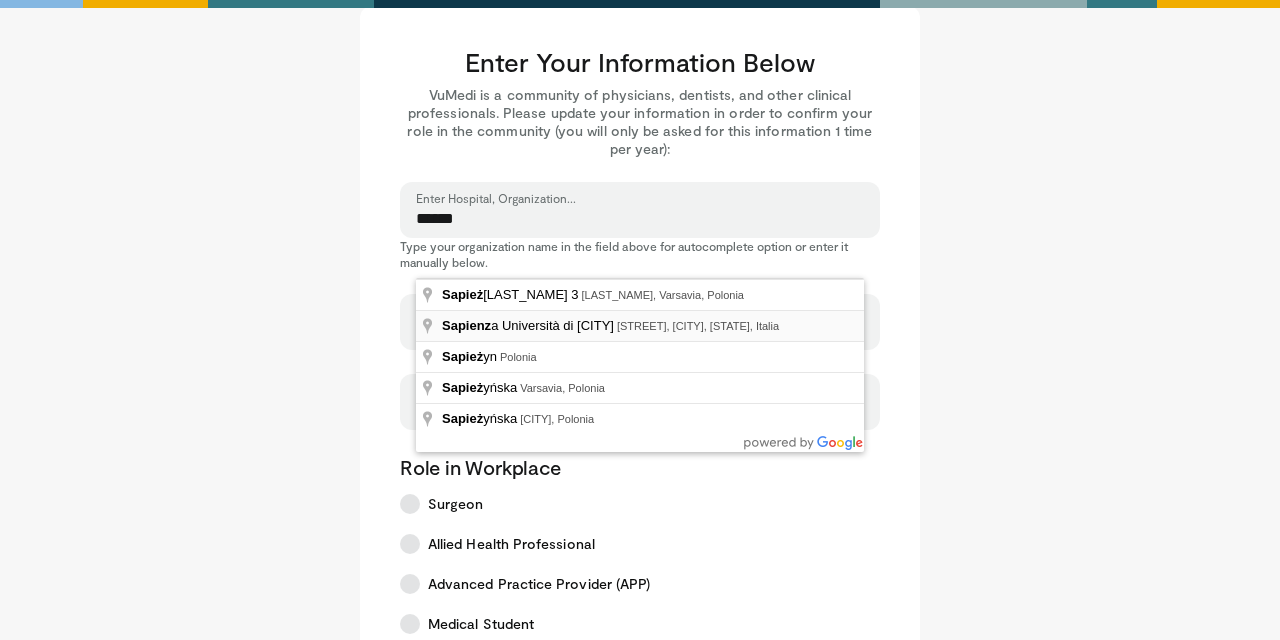 type on "**********" 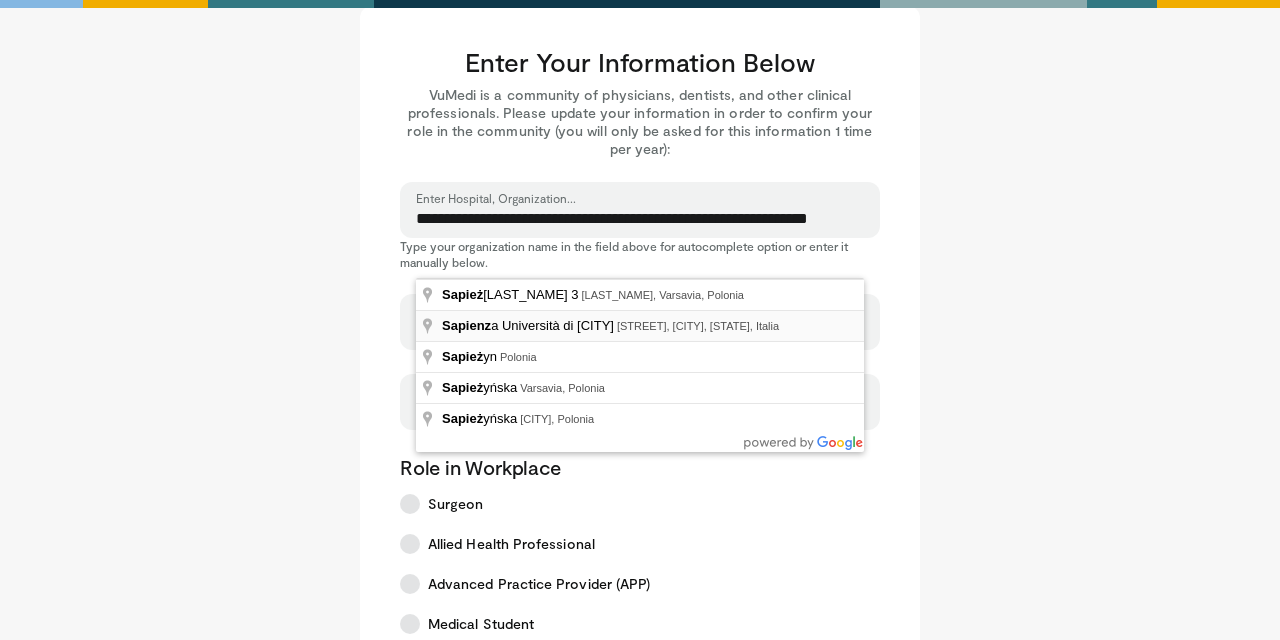 select on "**" 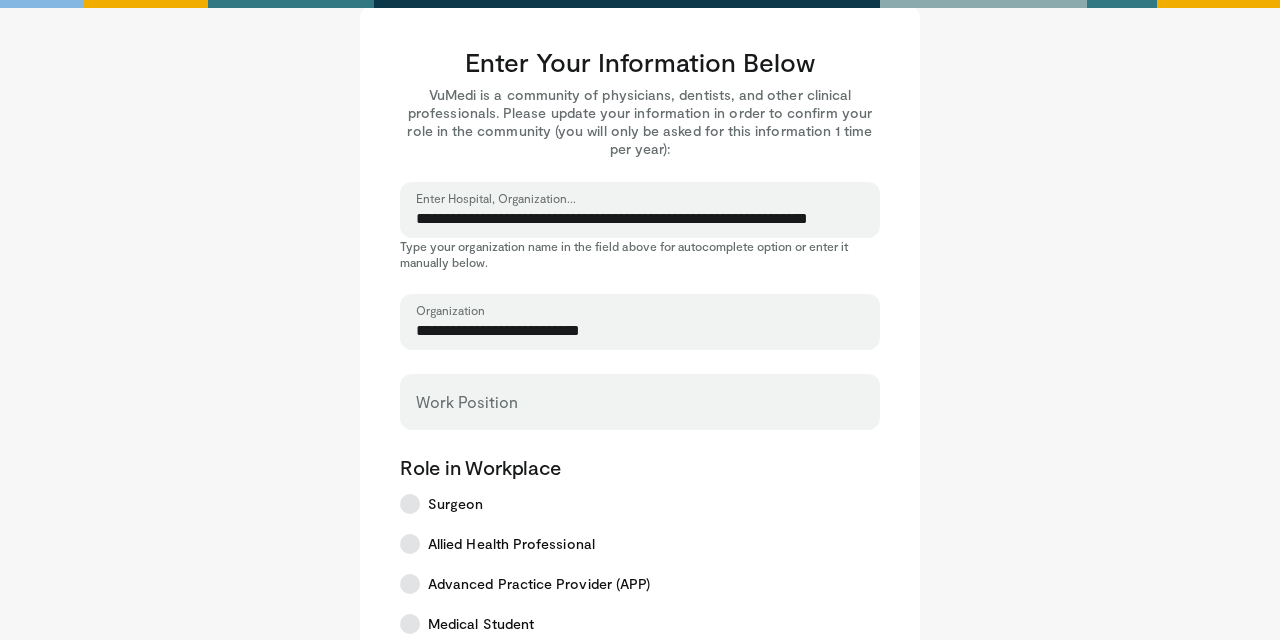 click on "Work Position" at bounding box center (640, 402) 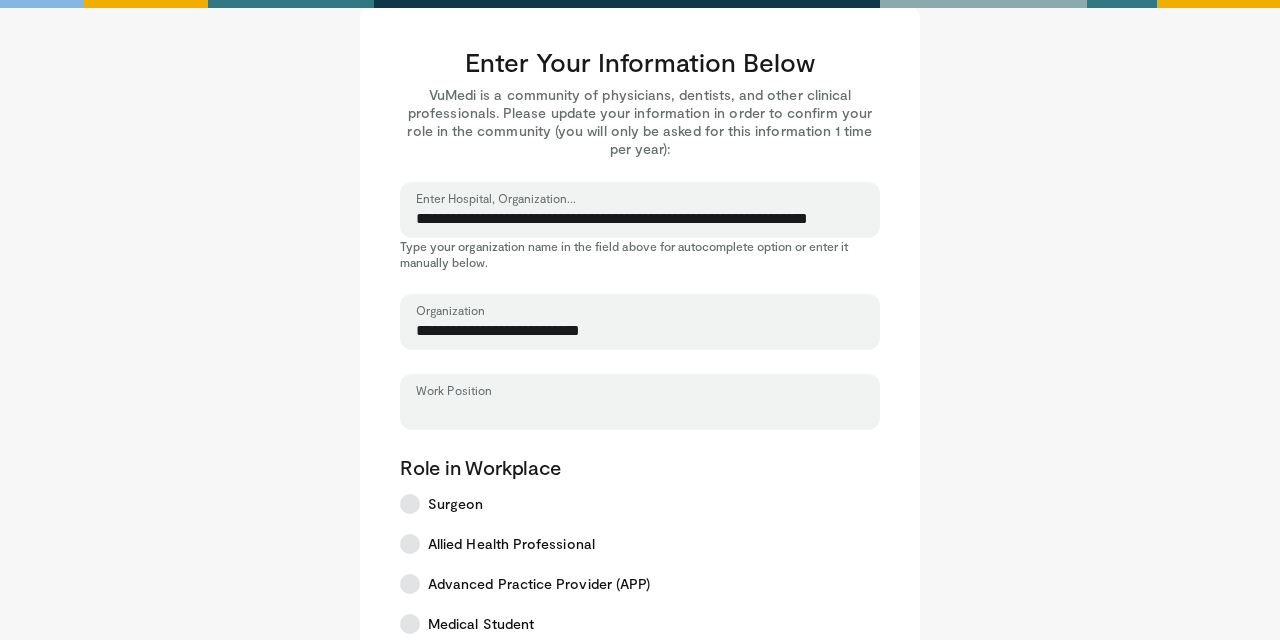 click on "Work Position" at bounding box center (640, 411) 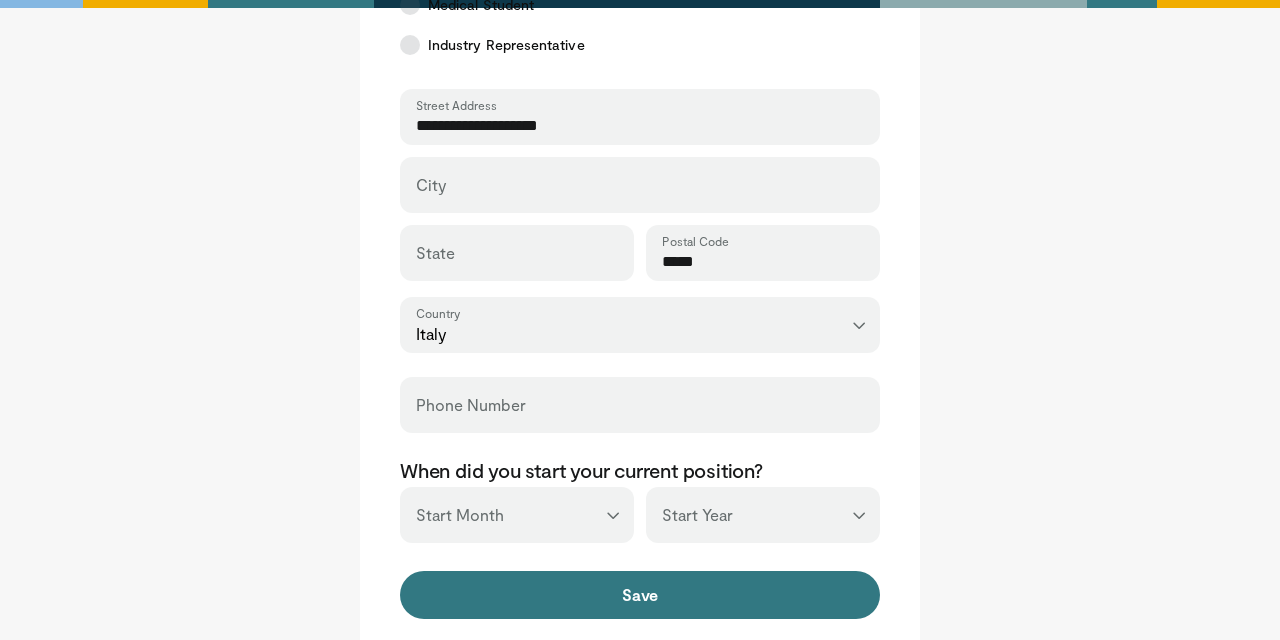 scroll, scrollTop: 733, scrollLeft: 0, axis: vertical 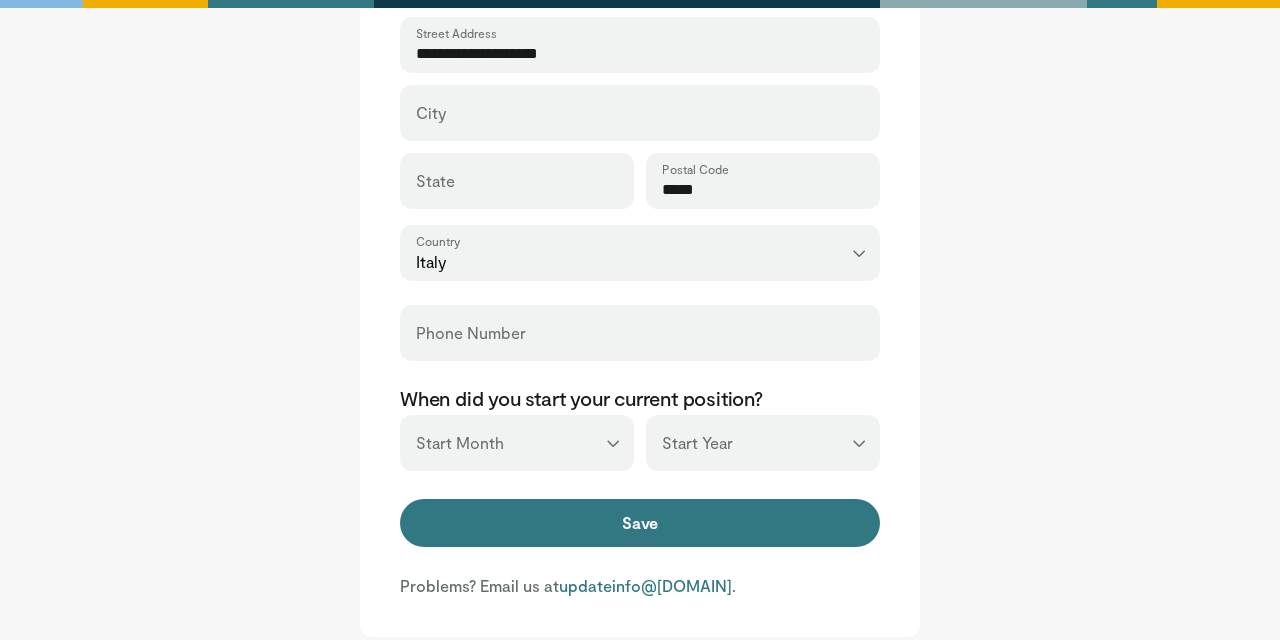 type on "********" 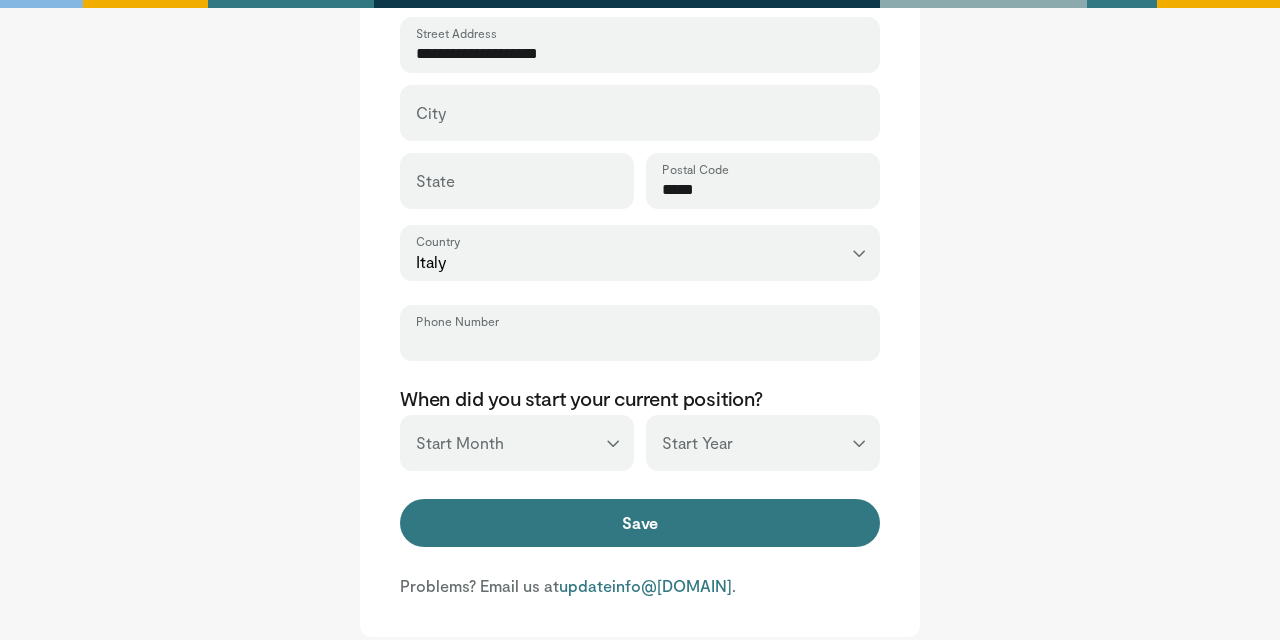 click on "Phone Number" at bounding box center (640, 342) 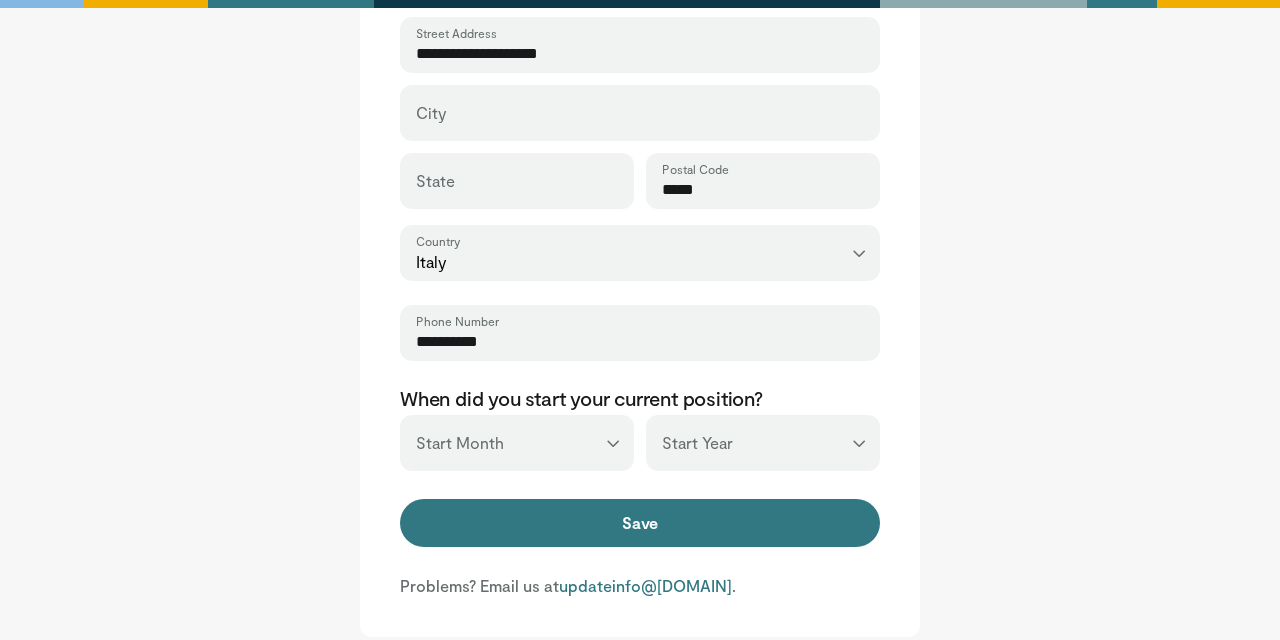type on "**********" 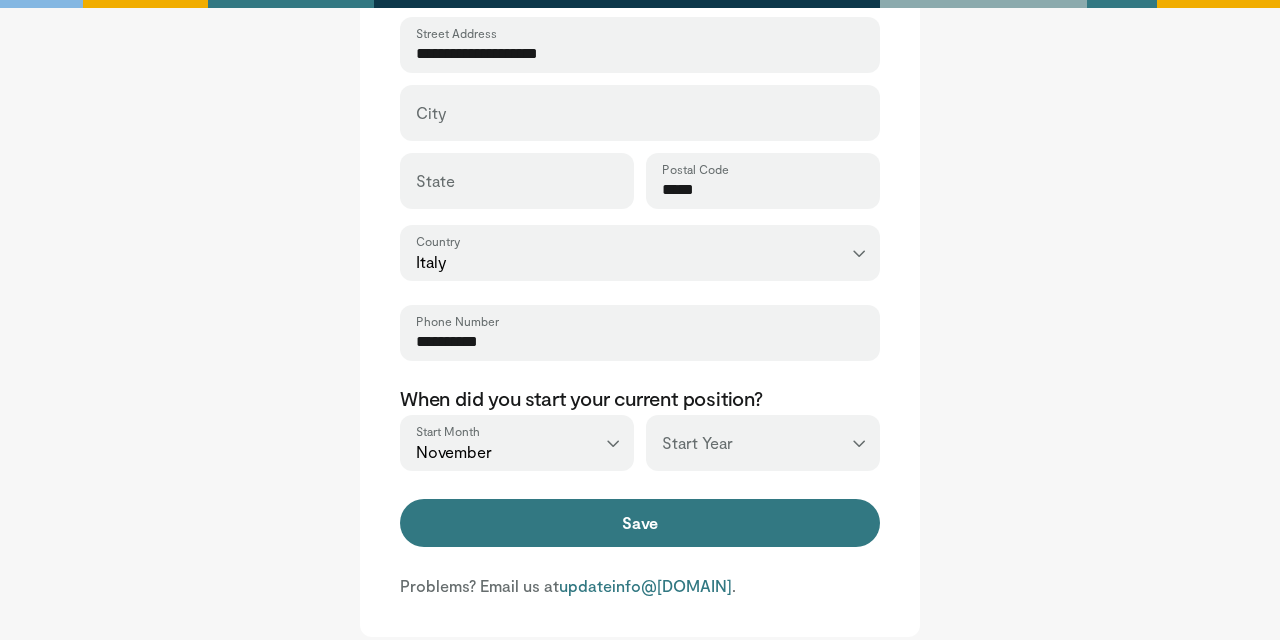 click on "***
****
****
****
****
****
****
****
****
****
****
****
****
****
****
****
****
****
****
****
****
****
****
****
****
****
****
****
****
**** **** **** **** ****" at bounding box center (763, 443) 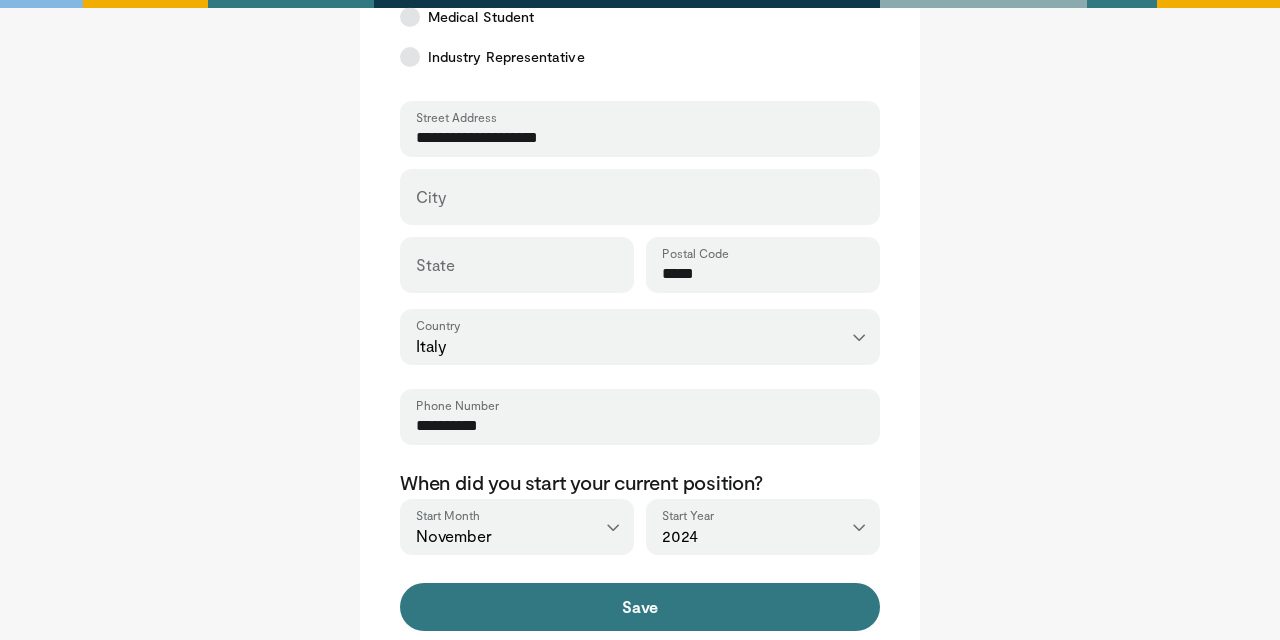 scroll, scrollTop: 650, scrollLeft: 0, axis: vertical 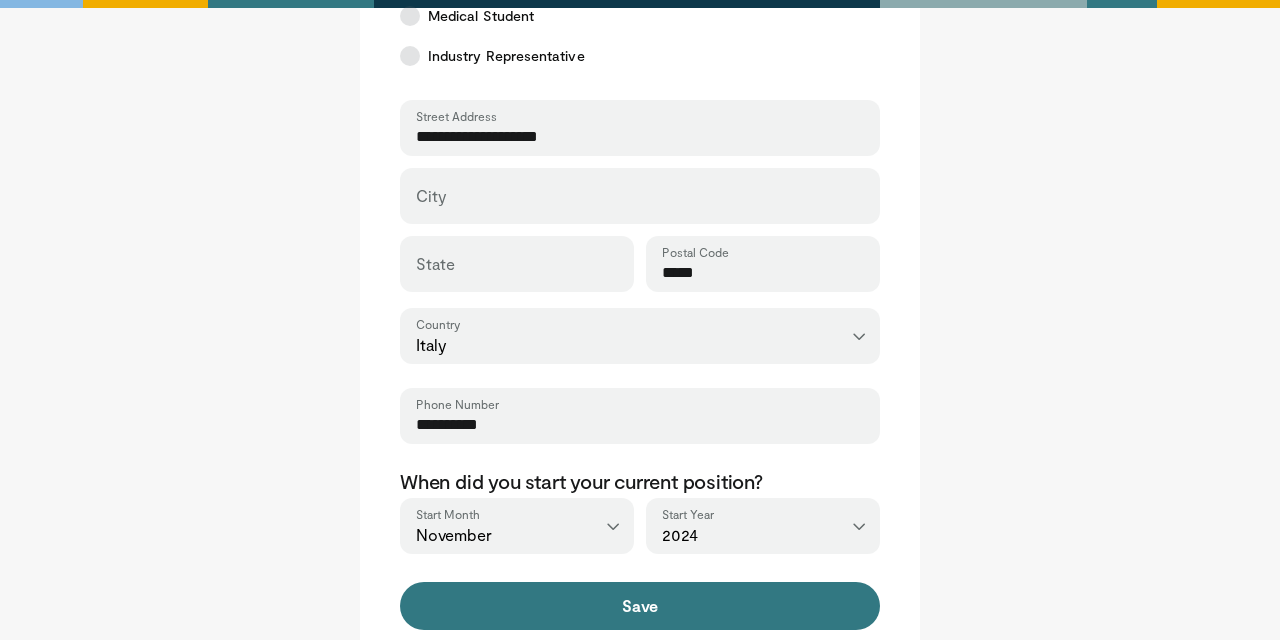 click on "City" at bounding box center (640, 196) 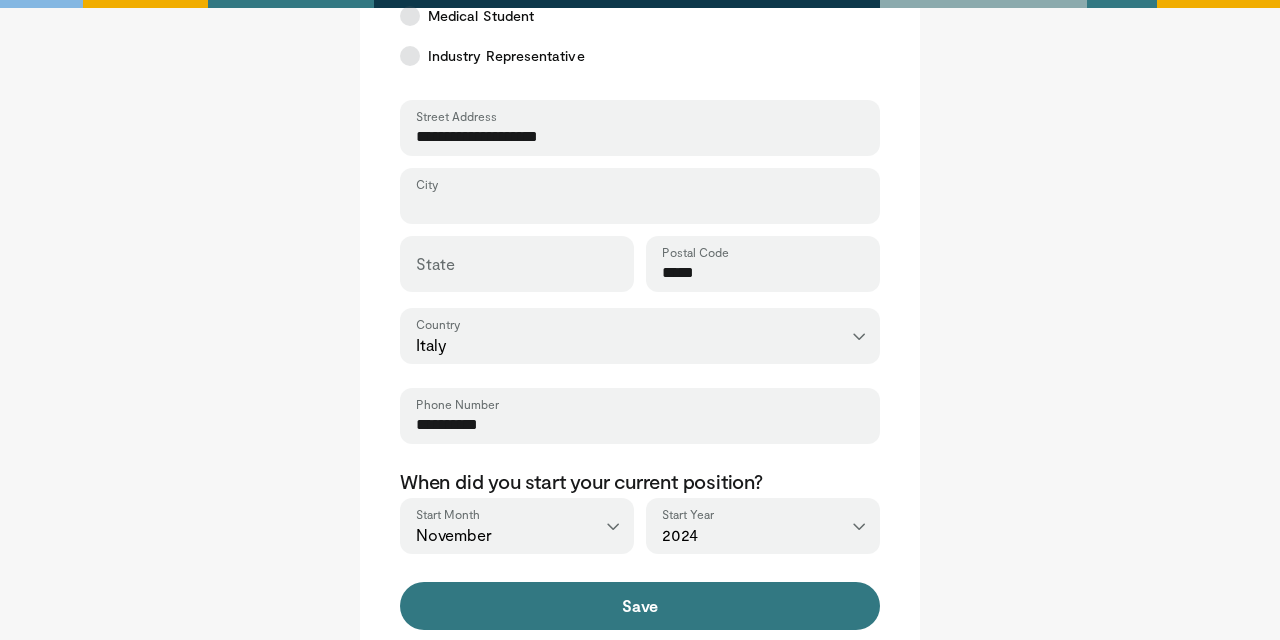 click on "City" at bounding box center (640, 205) 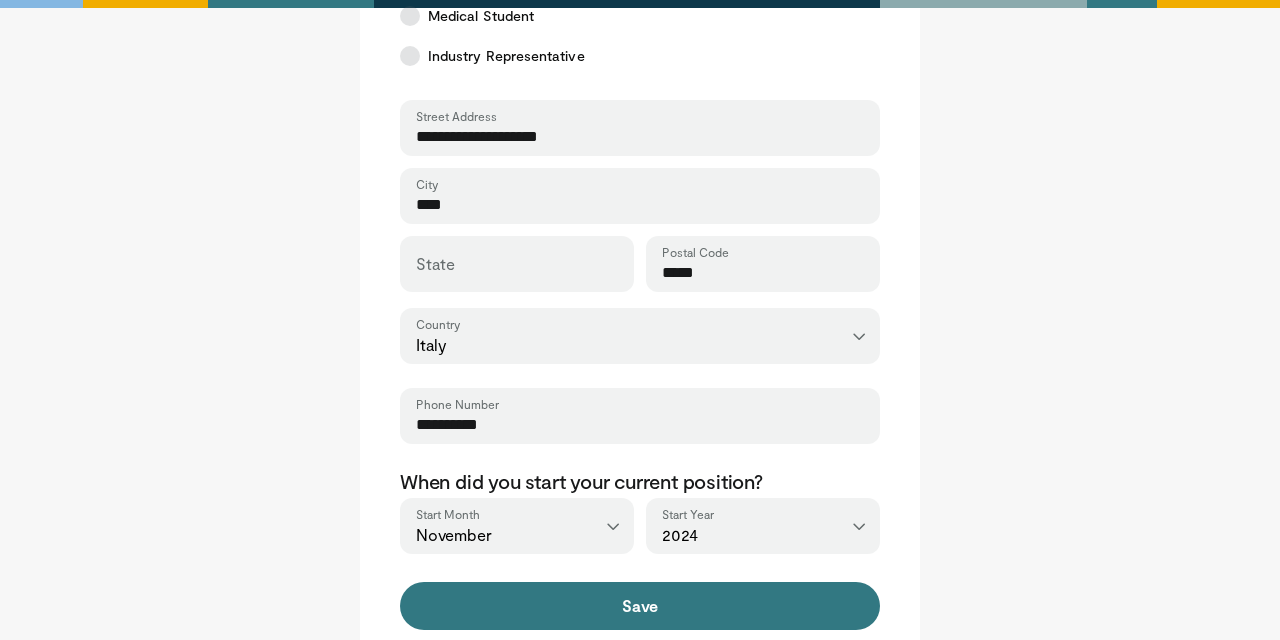 type on "****" 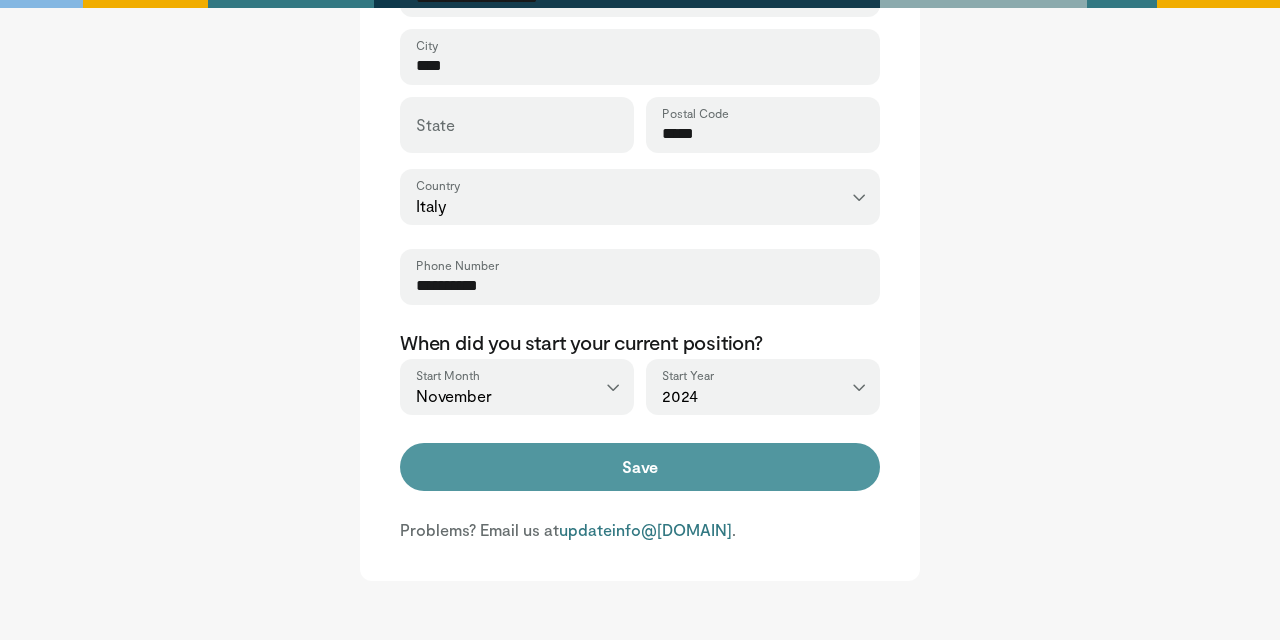 click on "Save" at bounding box center [640, 467] 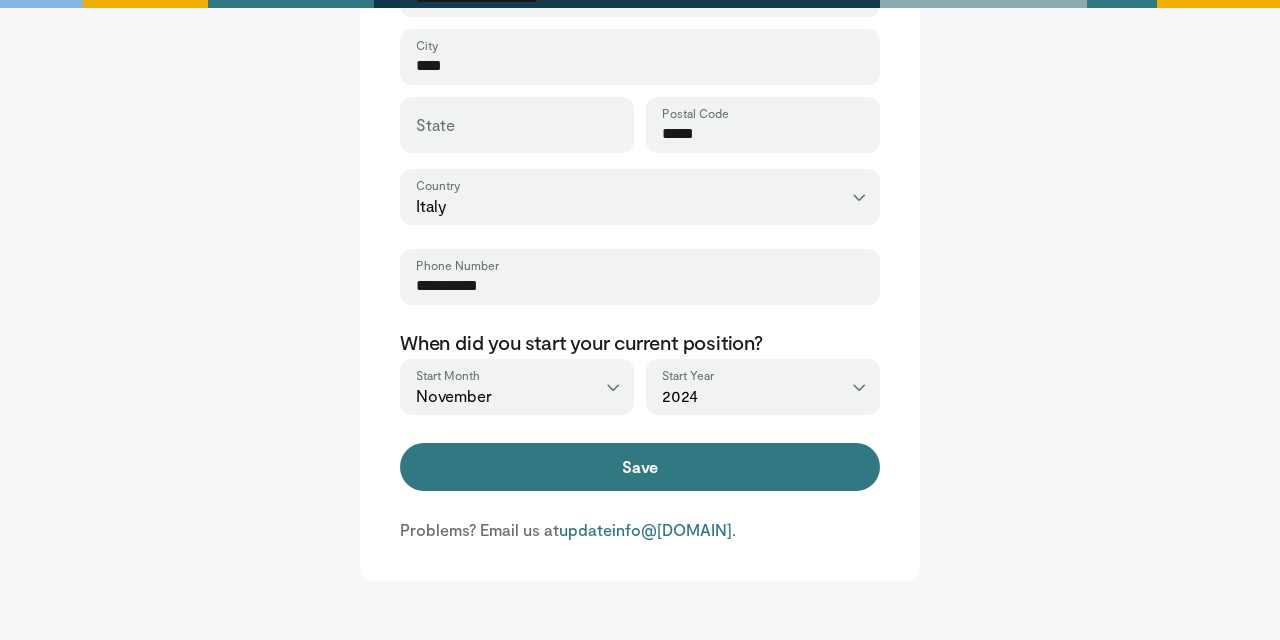 click on "State" at bounding box center [517, 125] 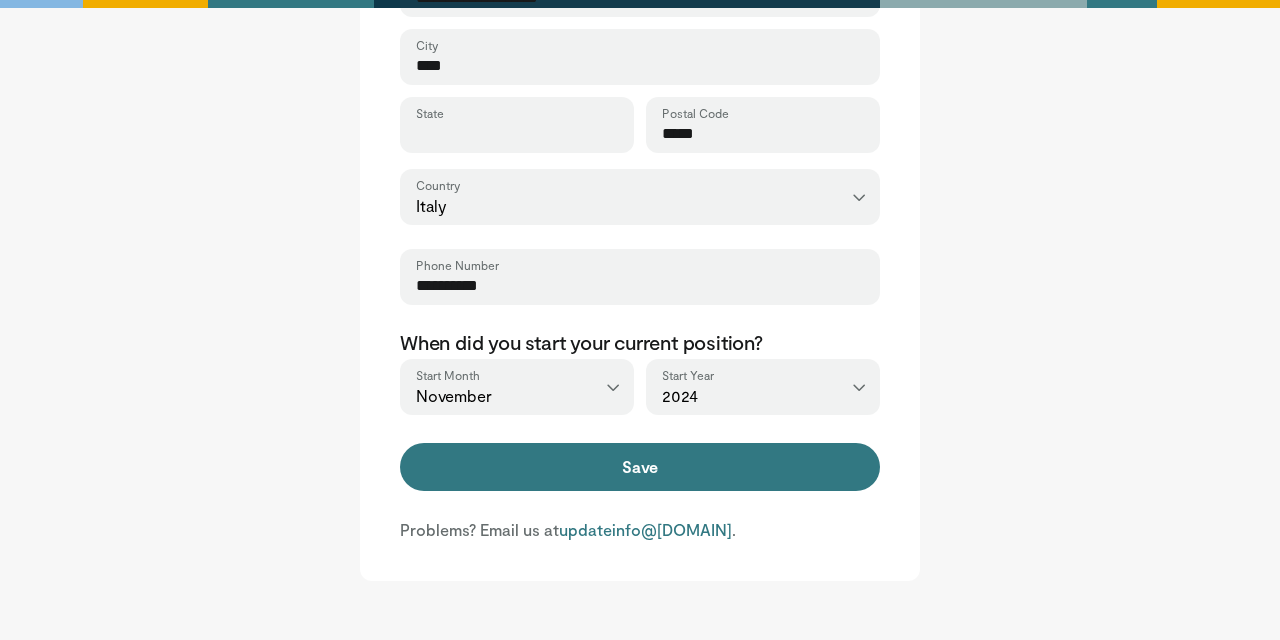 click on "State" at bounding box center (517, 134) 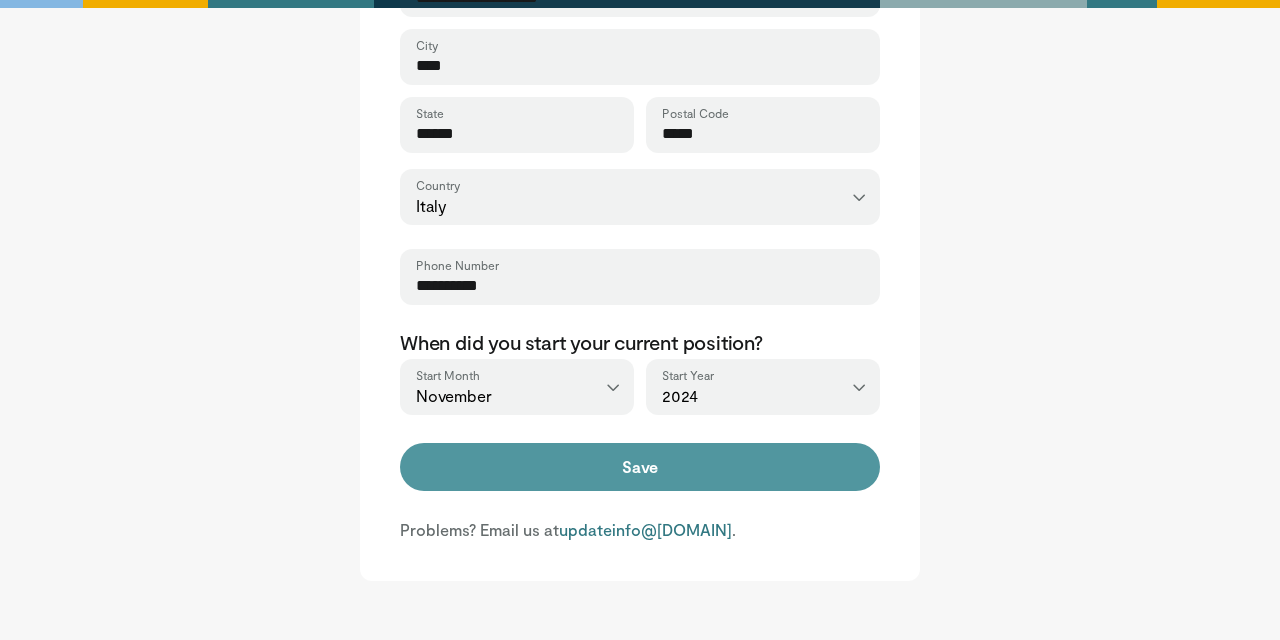 type on "*****" 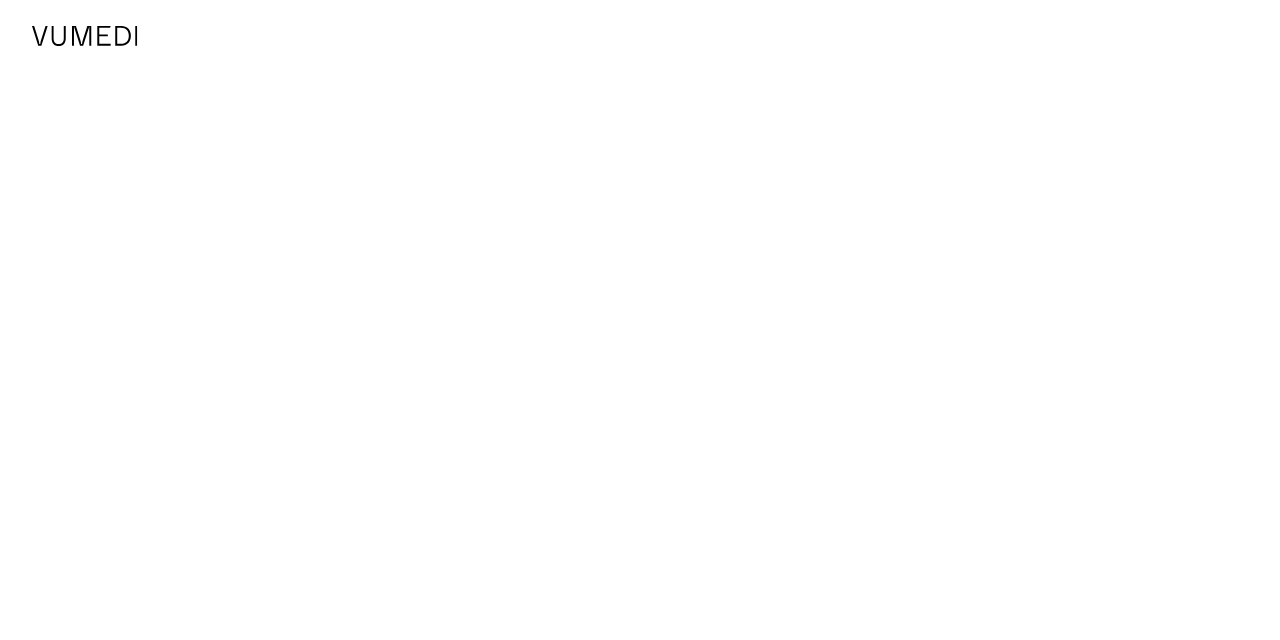 scroll, scrollTop: 0, scrollLeft: 0, axis: both 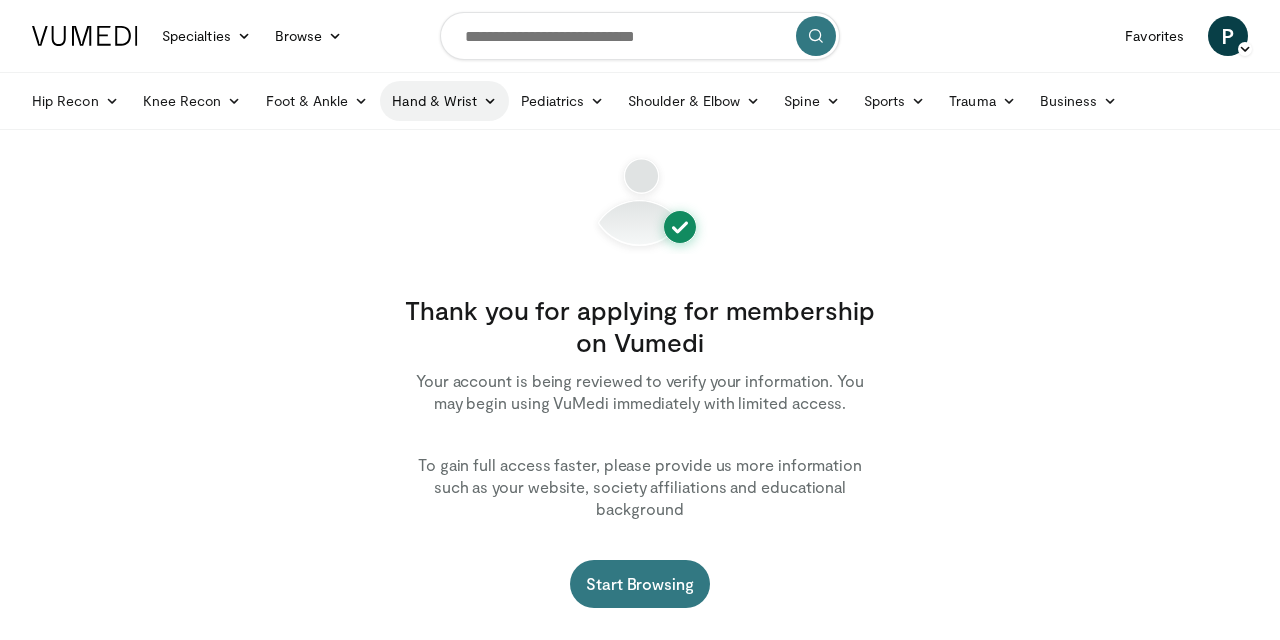 click on "Hand & Wrist" at bounding box center (444, 101) 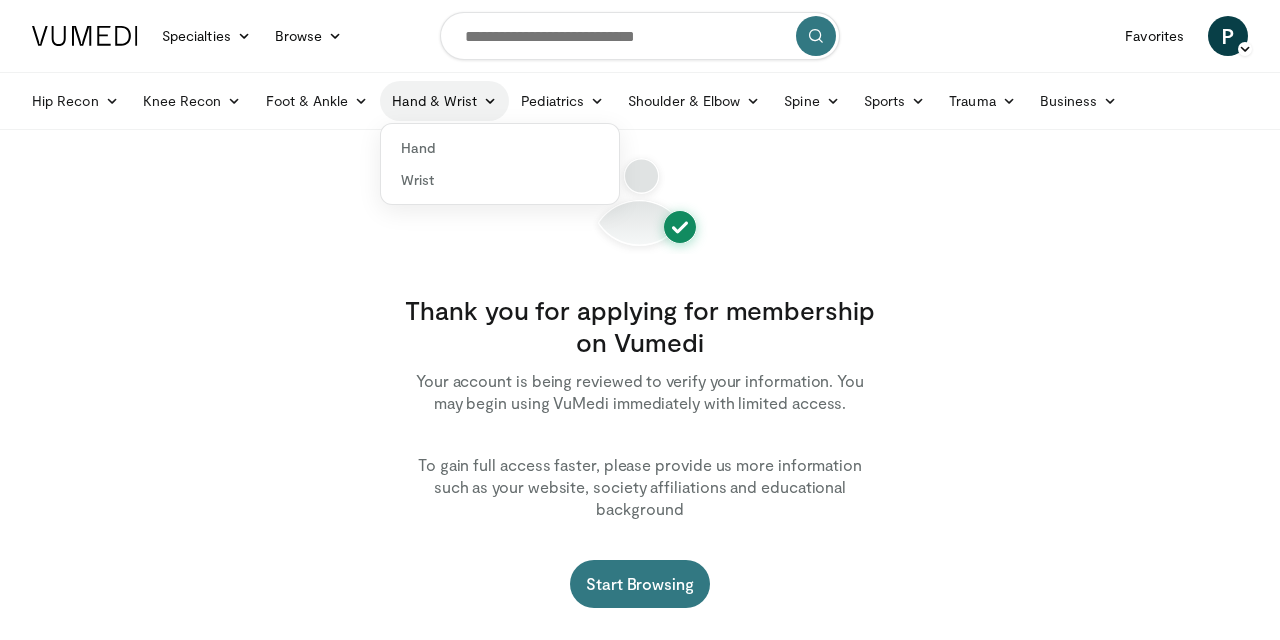 click on "Hand & Wrist" at bounding box center [444, 101] 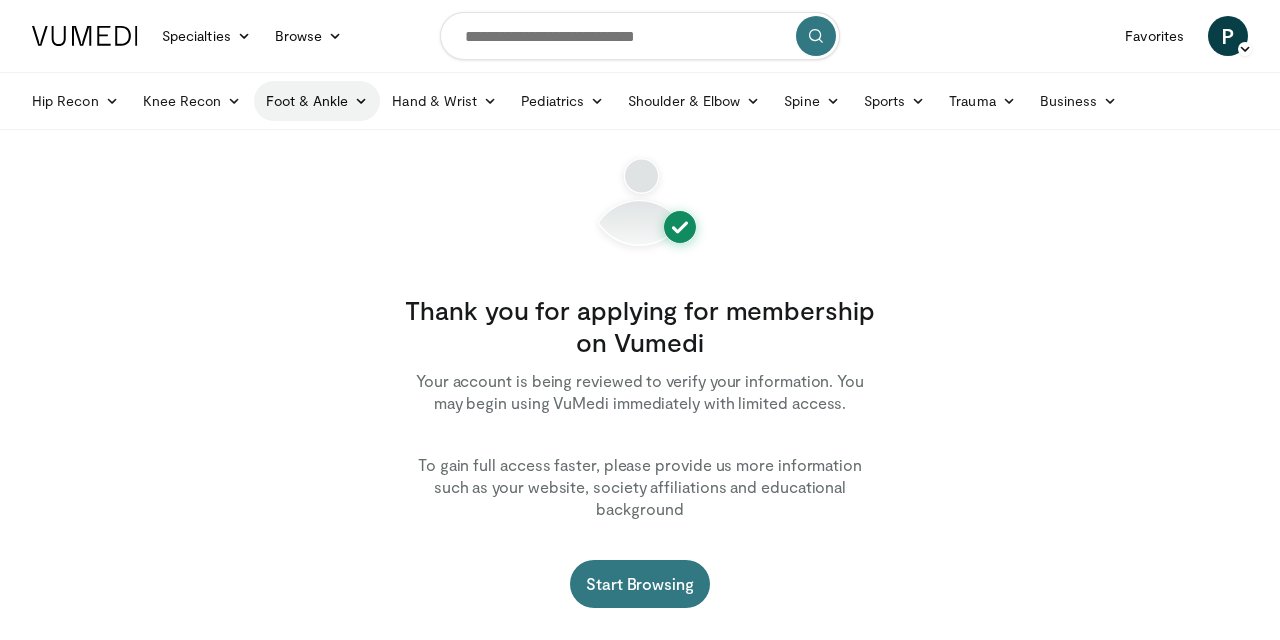 click on "Foot & Ankle" at bounding box center (317, 101) 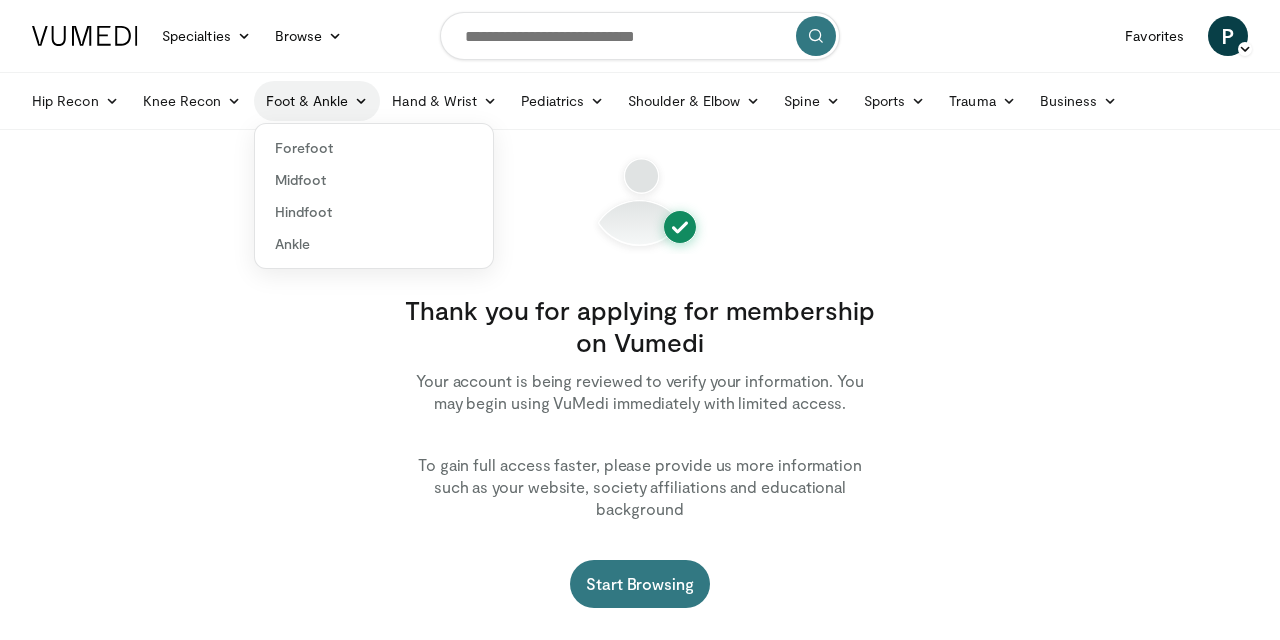 click on "Foot & Ankle" at bounding box center (317, 101) 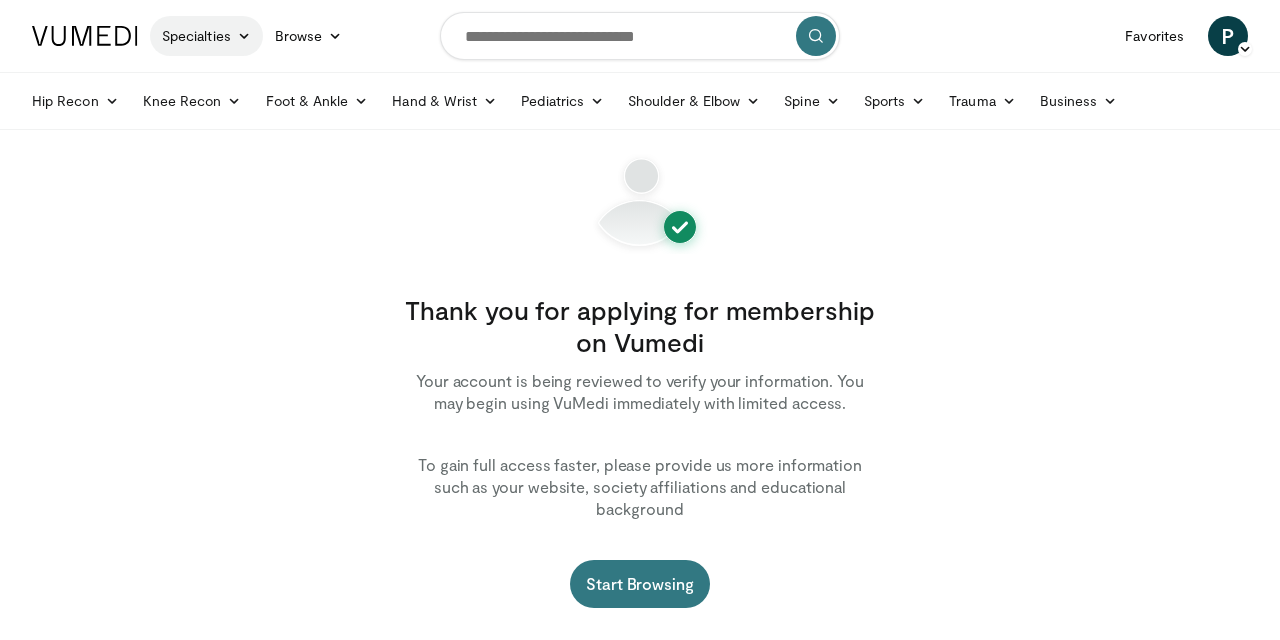 click on "Specialties" at bounding box center [206, 36] 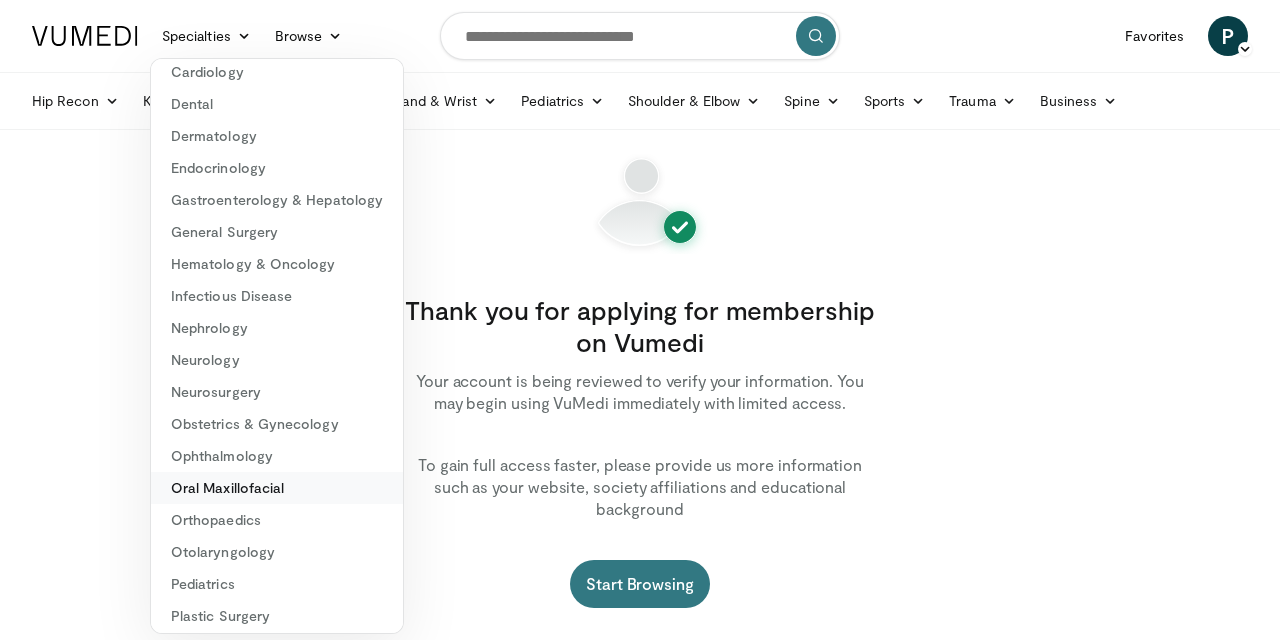 scroll, scrollTop: 111, scrollLeft: 0, axis: vertical 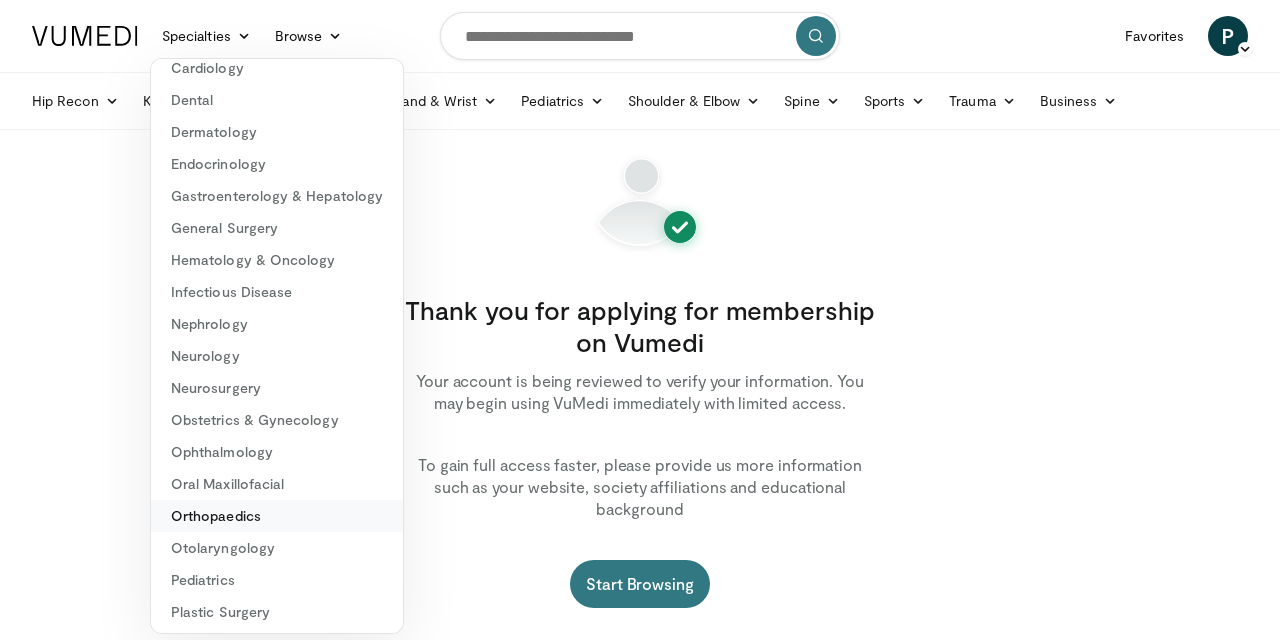 click on "Orthopaedics" at bounding box center [277, 516] 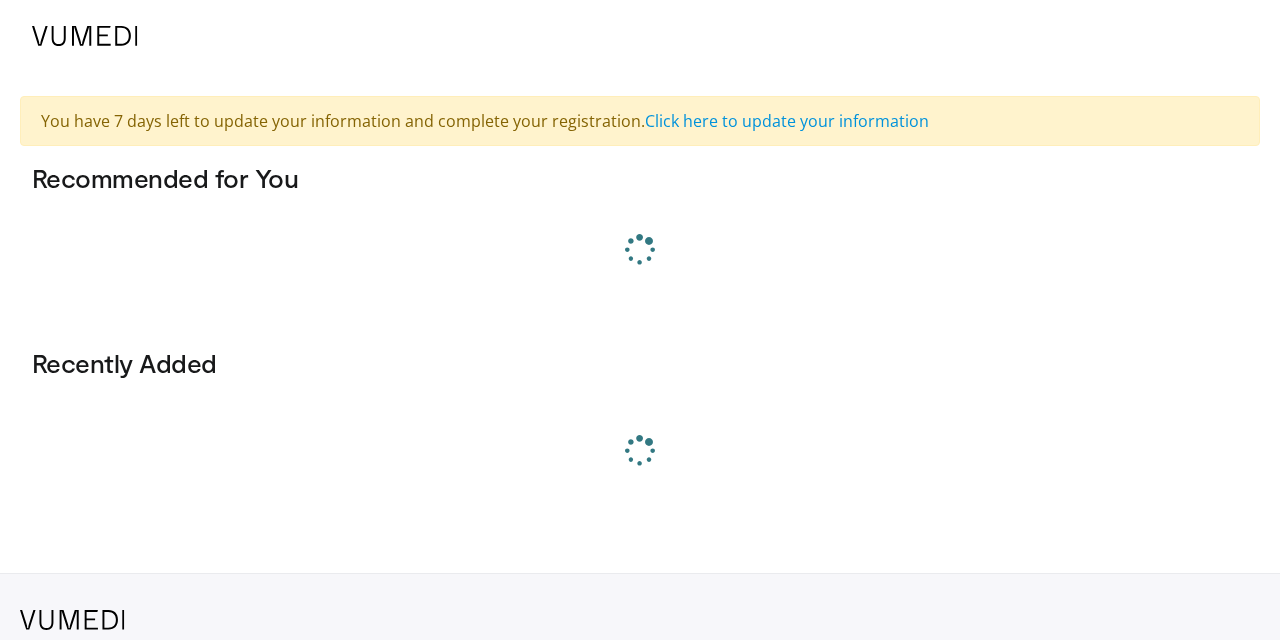 scroll, scrollTop: 0, scrollLeft: 0, axis: both 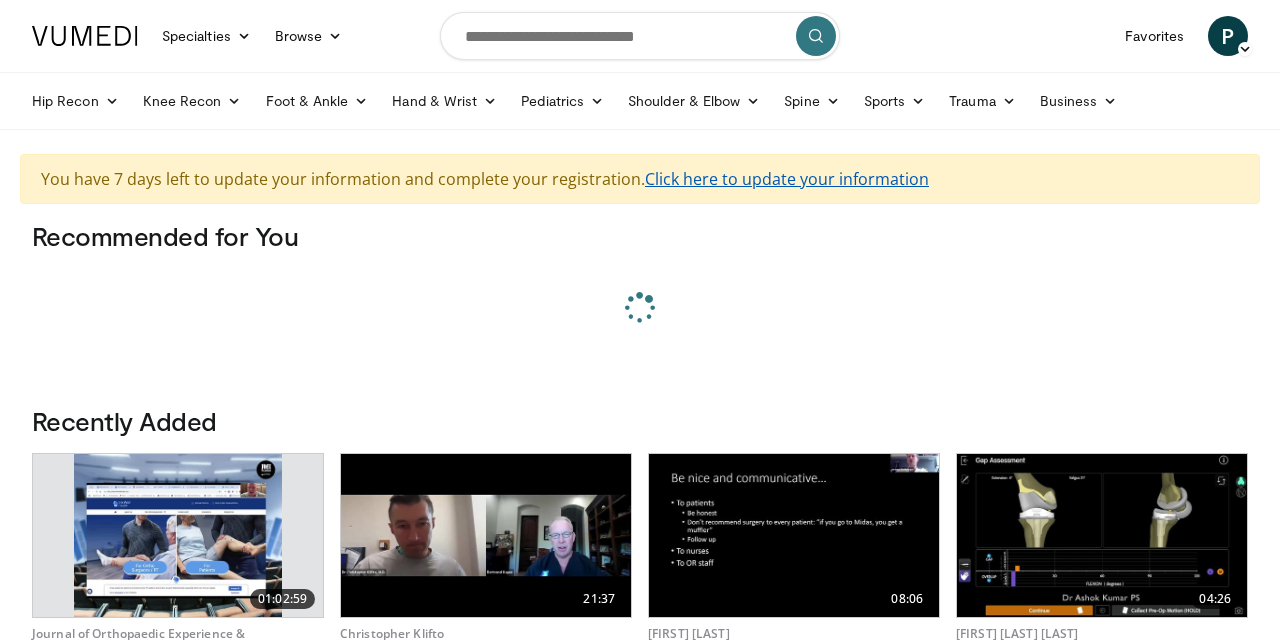 click on "Click here to update your information" at bounding box center [787, 179] 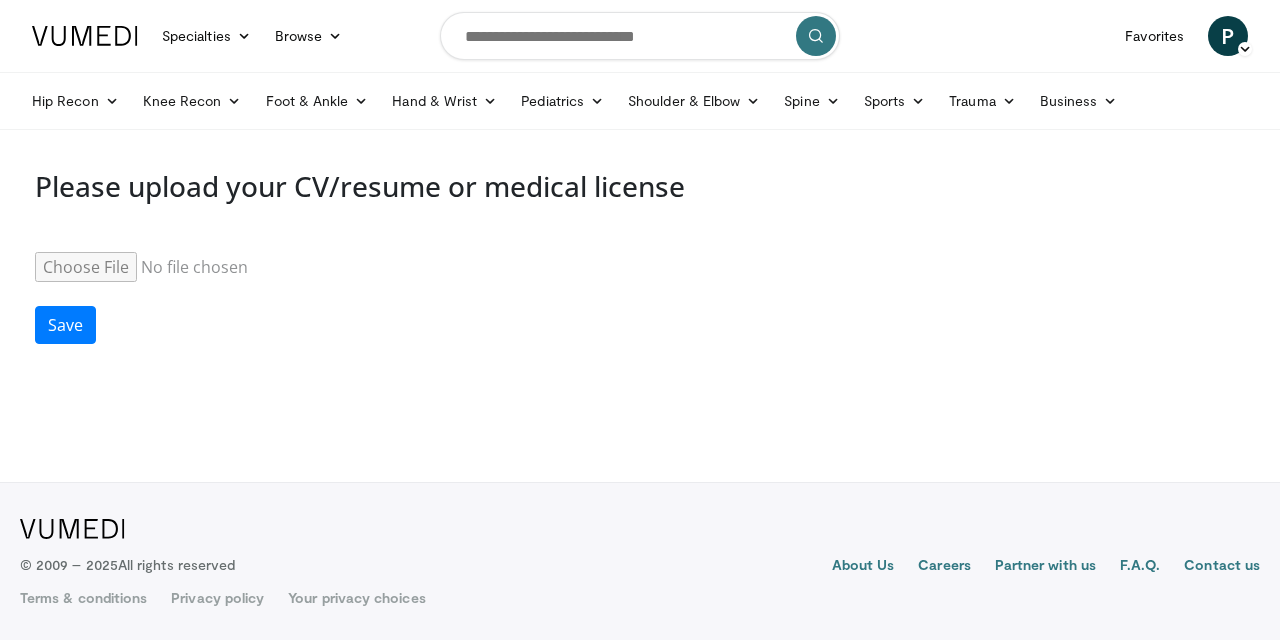 scroll, scrollTop: 0, scrollLeft: 0, axis: both 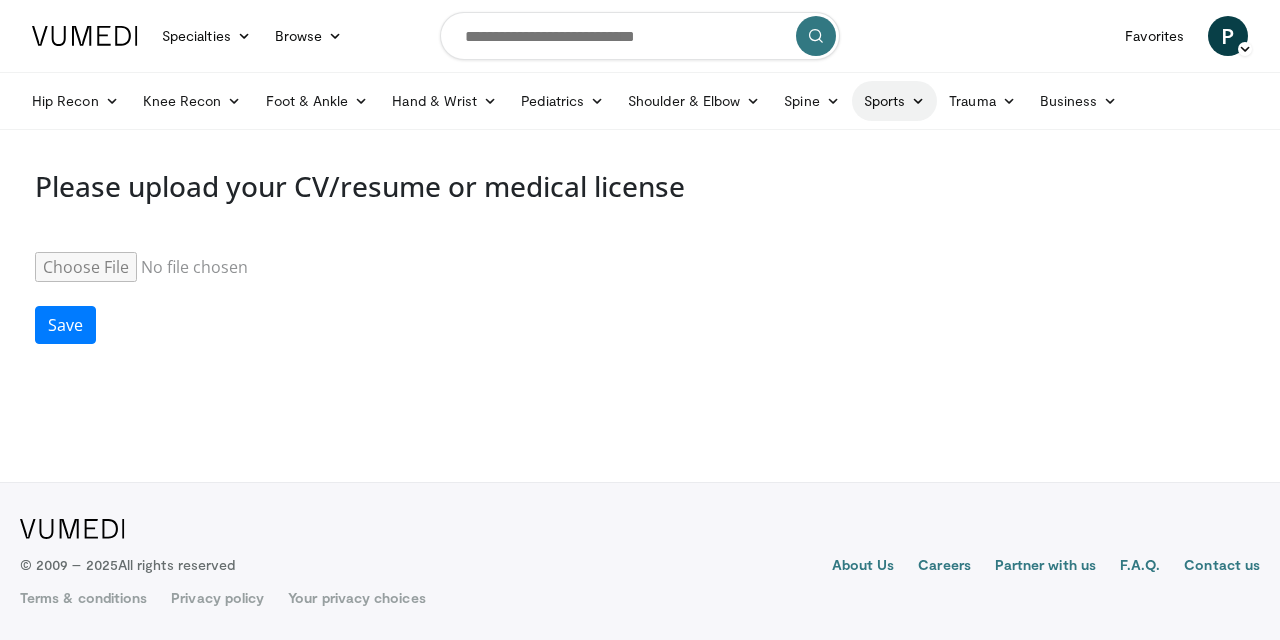 click on "Sports" at bounding box center [895, 101] 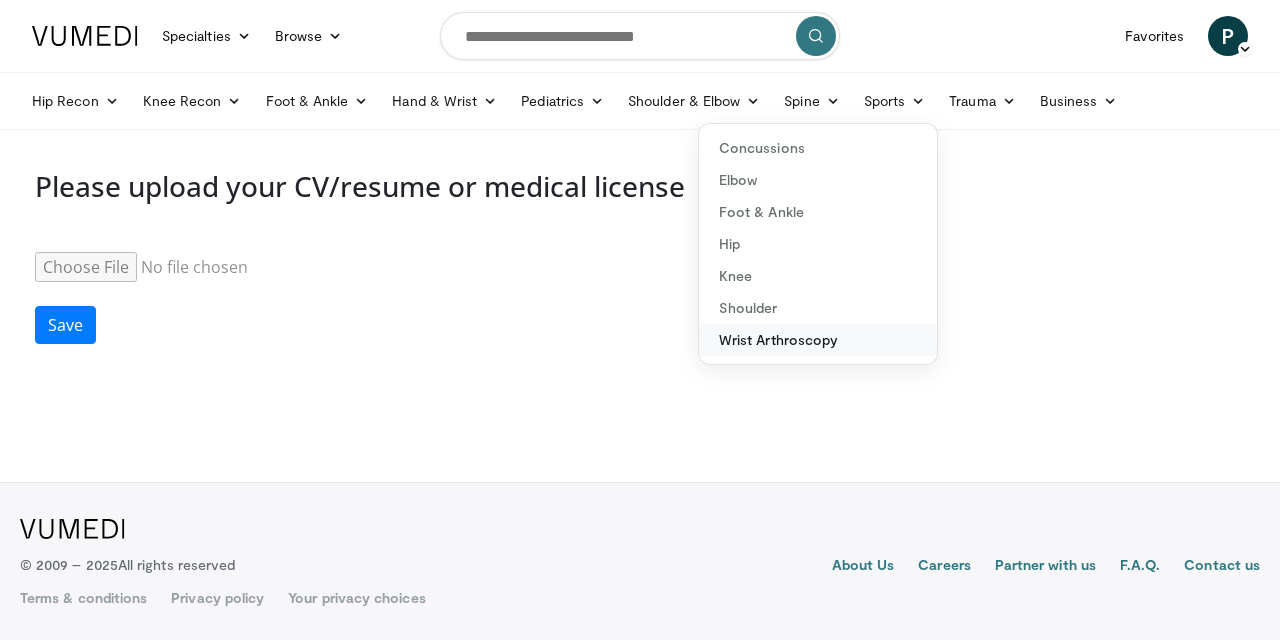 click on "Wrist Arthroscopy" at bounding box center [818, 340] 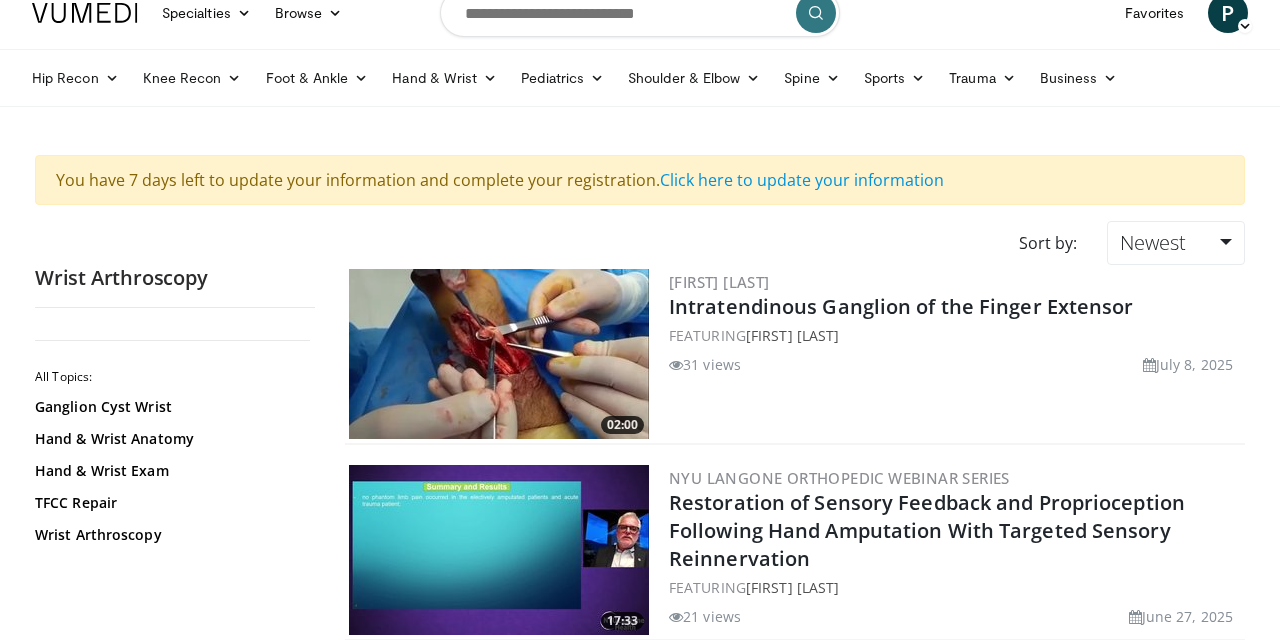 scroll, scrollTop: 0, scrollLeft: 0, axis: both 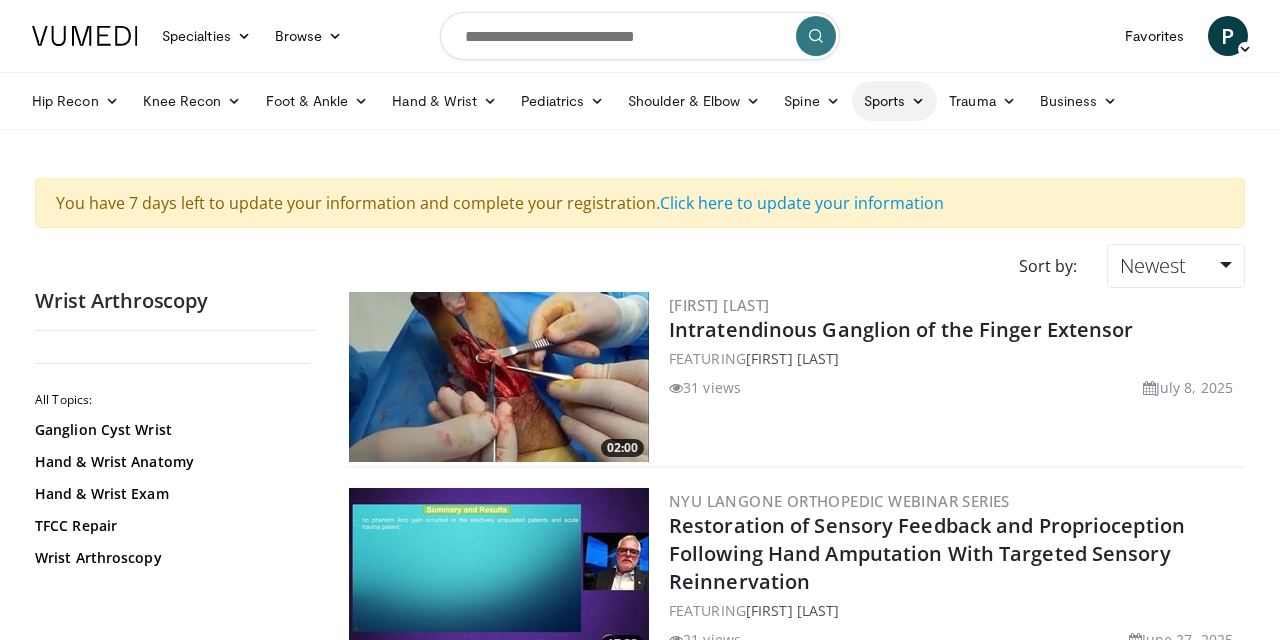 click on "Sports" at bounding box center [895, 101] 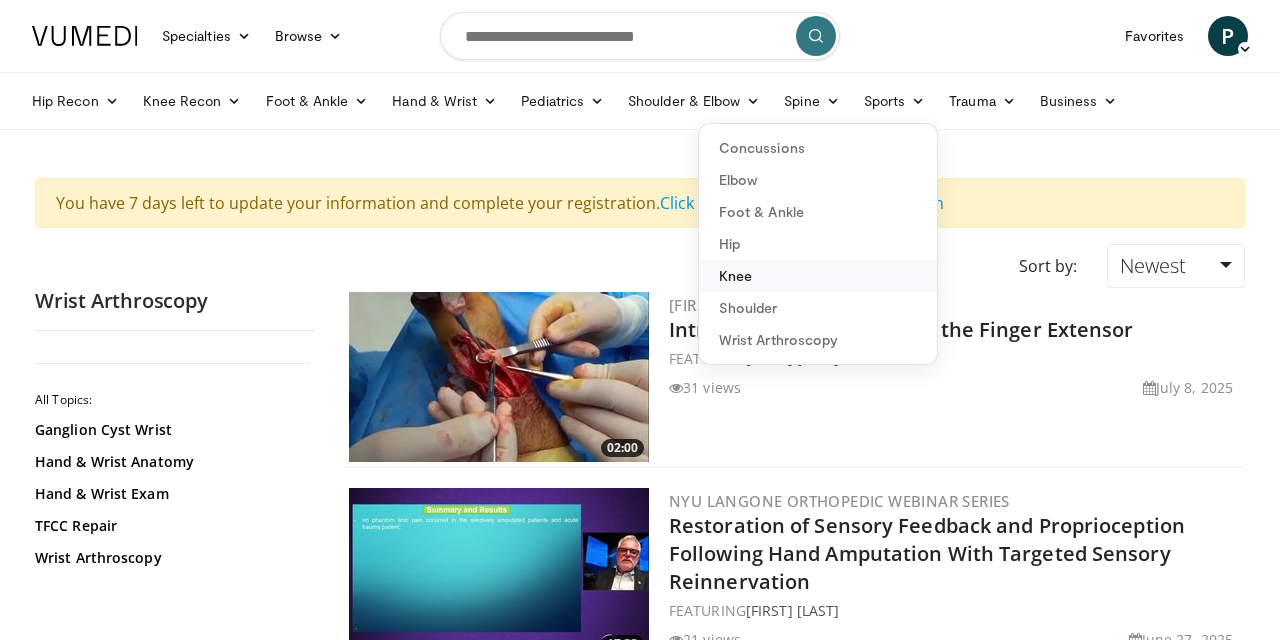 click on "Knee" at bounding box center [818, 276] 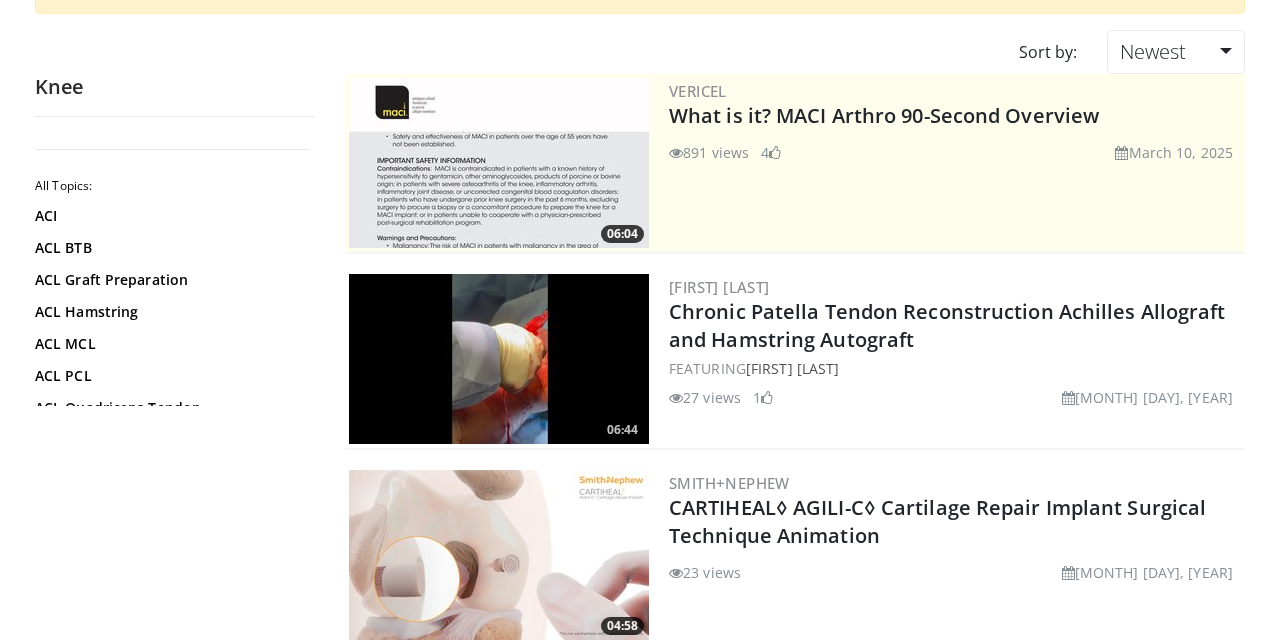 scroll, scrollTop: 0, scrollLeft: 0, axis: both 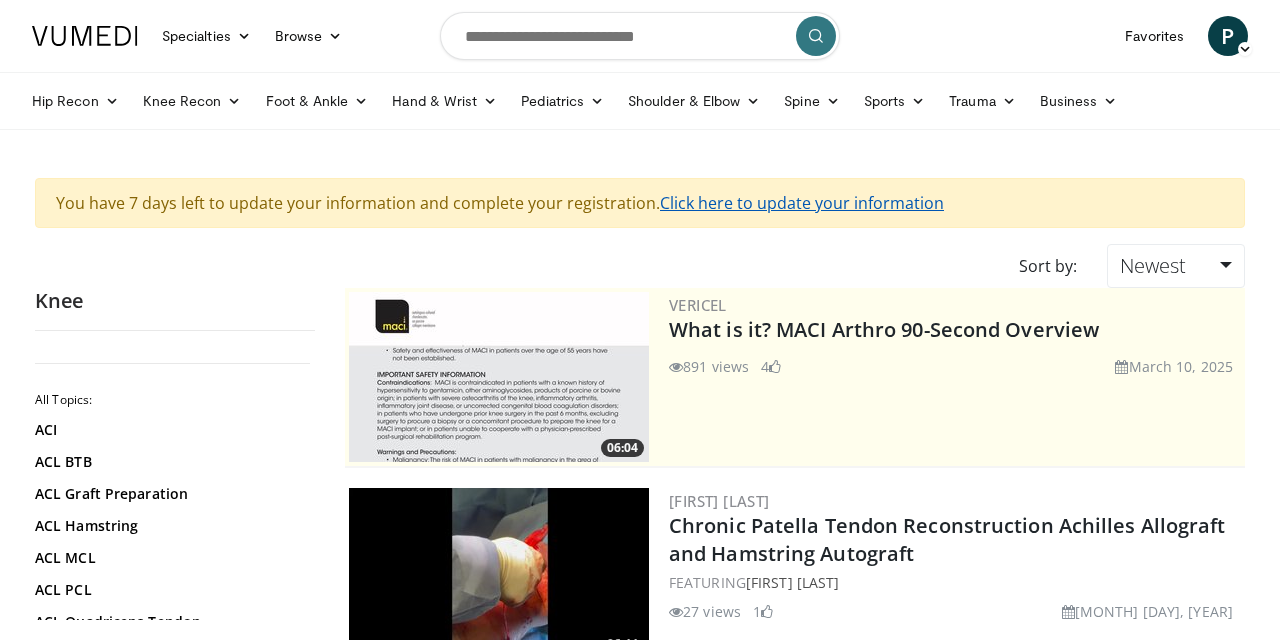 click on "Click here to update your information" at bounding box center [802, 203] 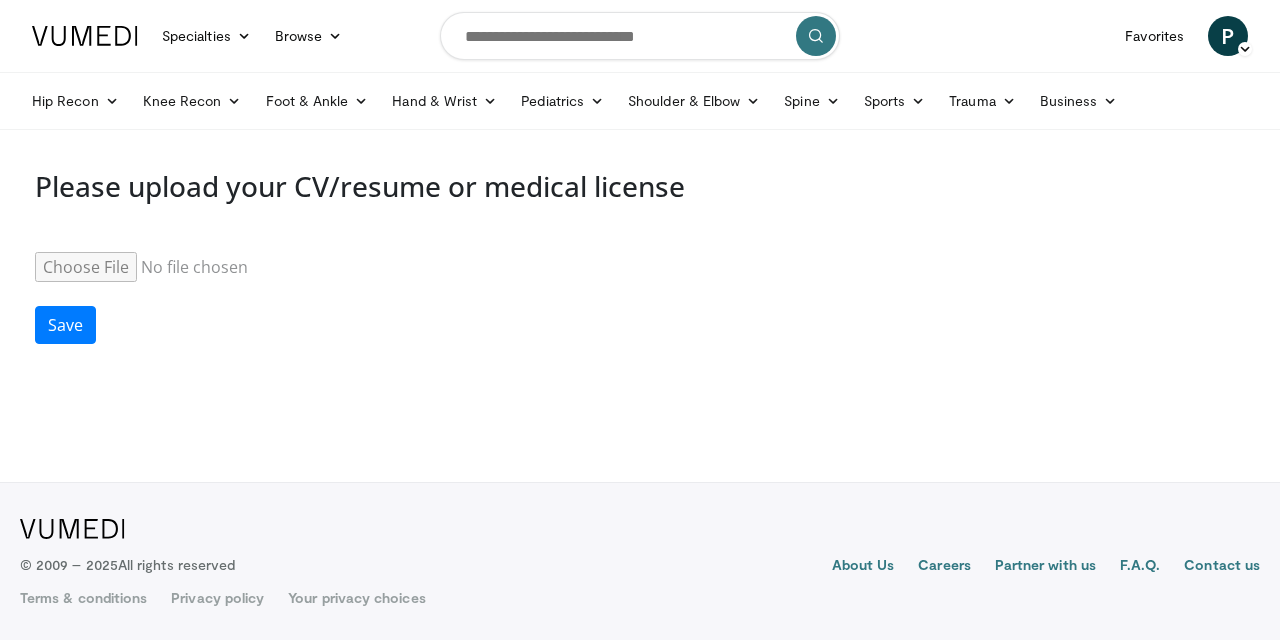 scroll, scrollTop: 0, scrollLeft: 0, axis: both 